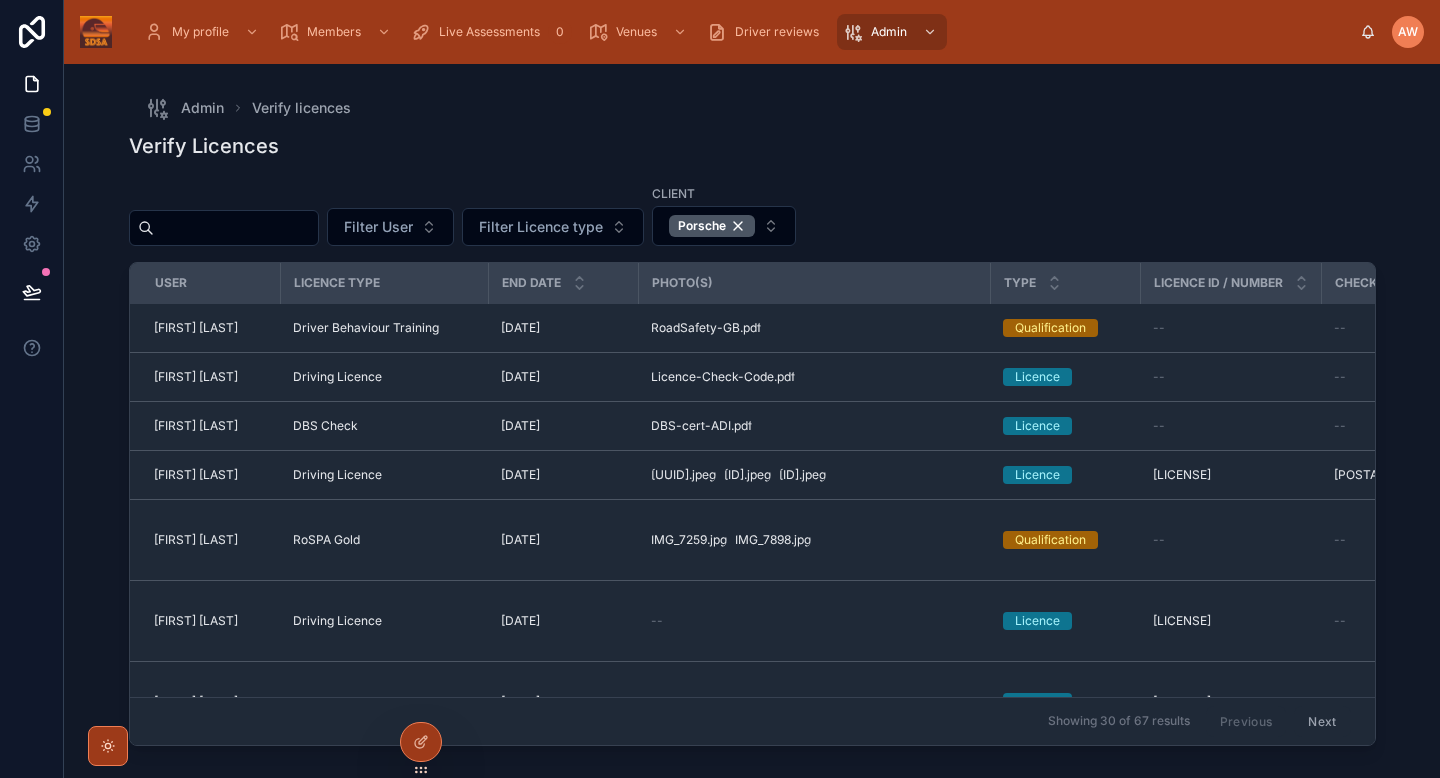 scroll, scrollTop: 0, scrollLeft: 0, axis: both 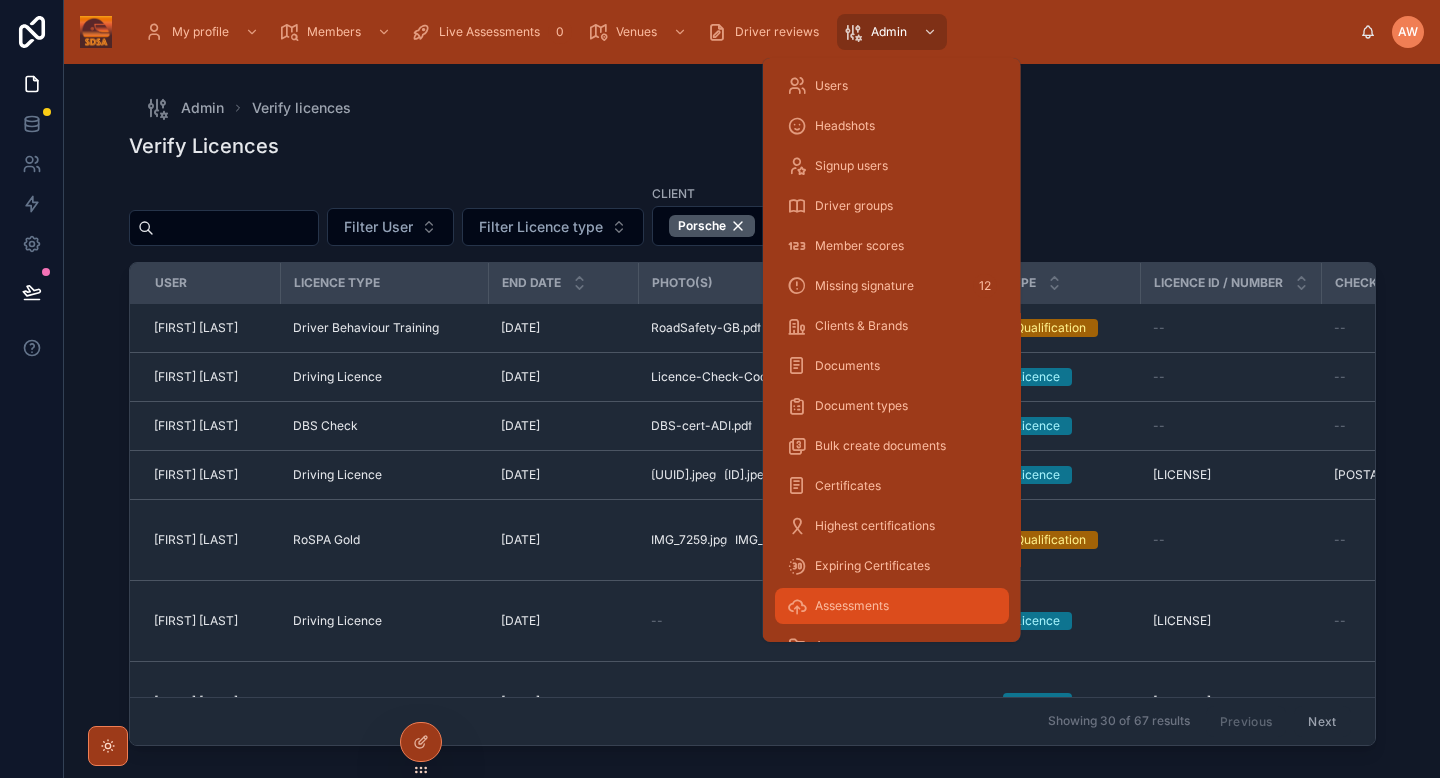 click on "Assessments" at bounding box center (852, 606) 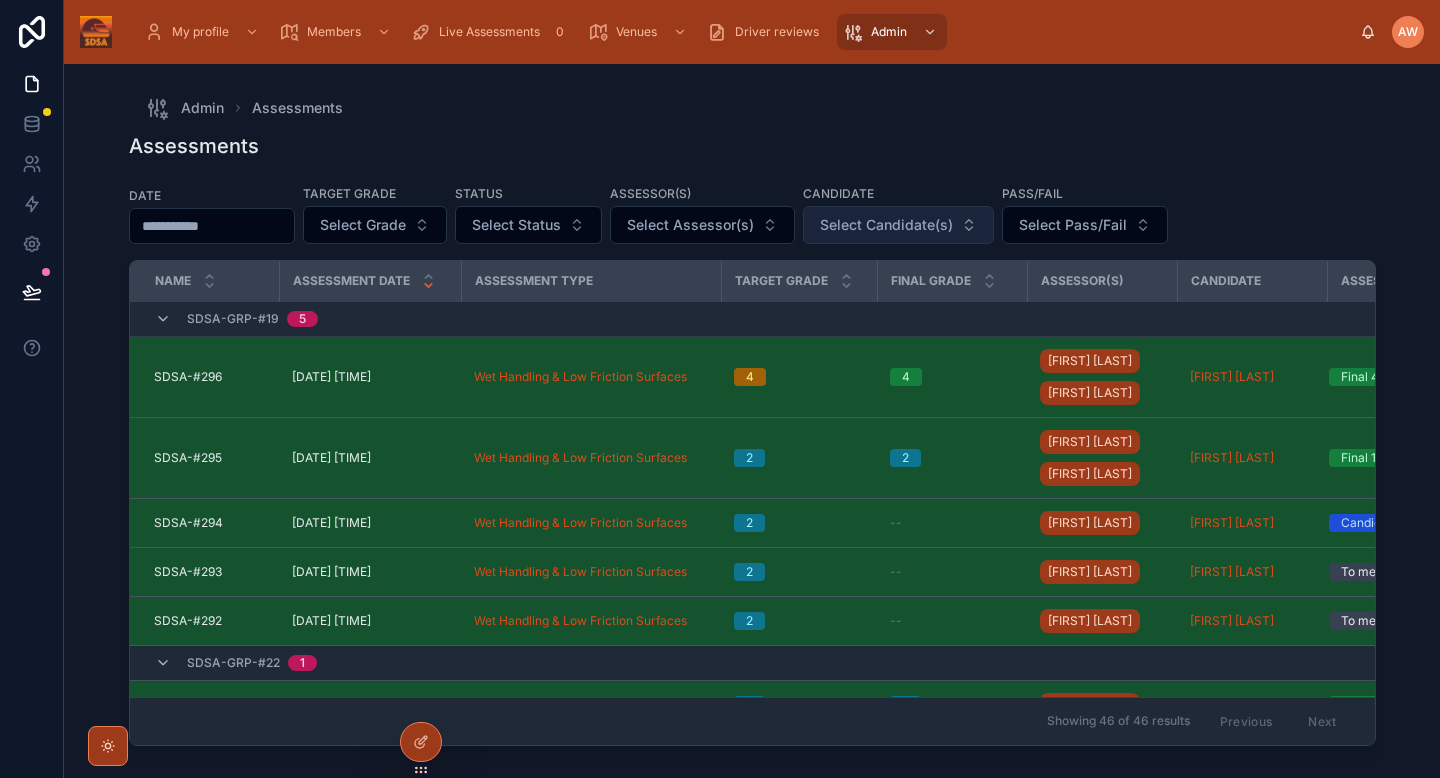 click on "Select Candidate(s)" at bounding box center (886, 225) 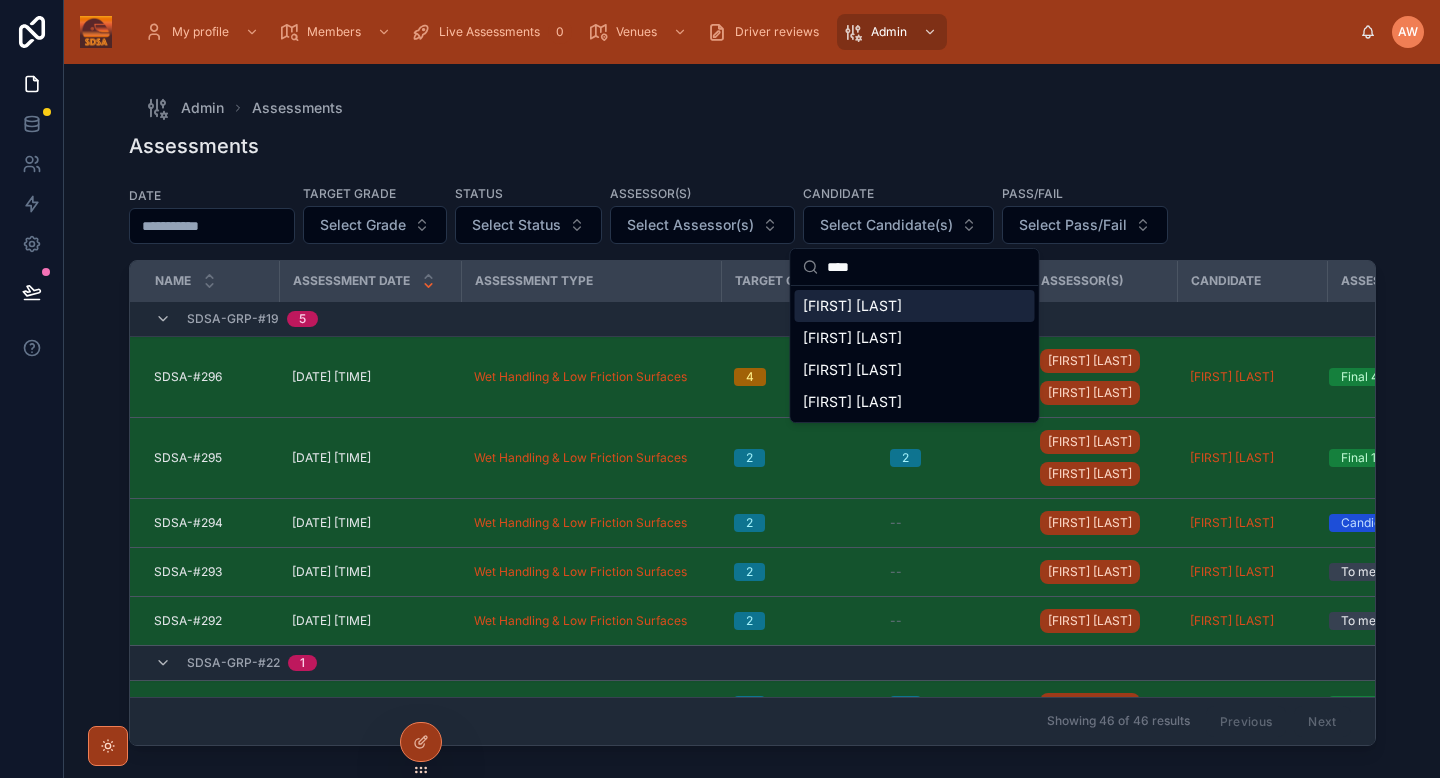 type on "****" 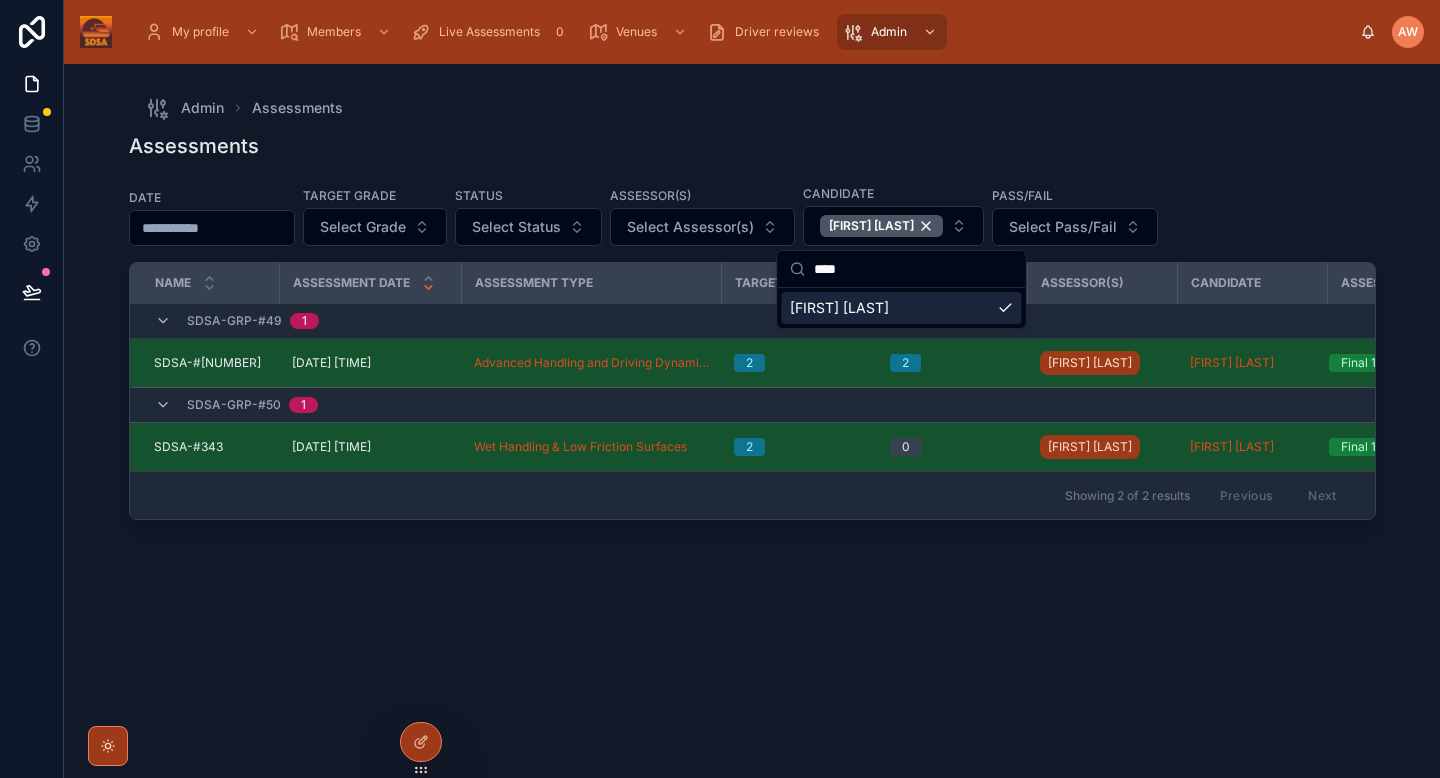 click on "Assessments" at bounding box center (752, 146) 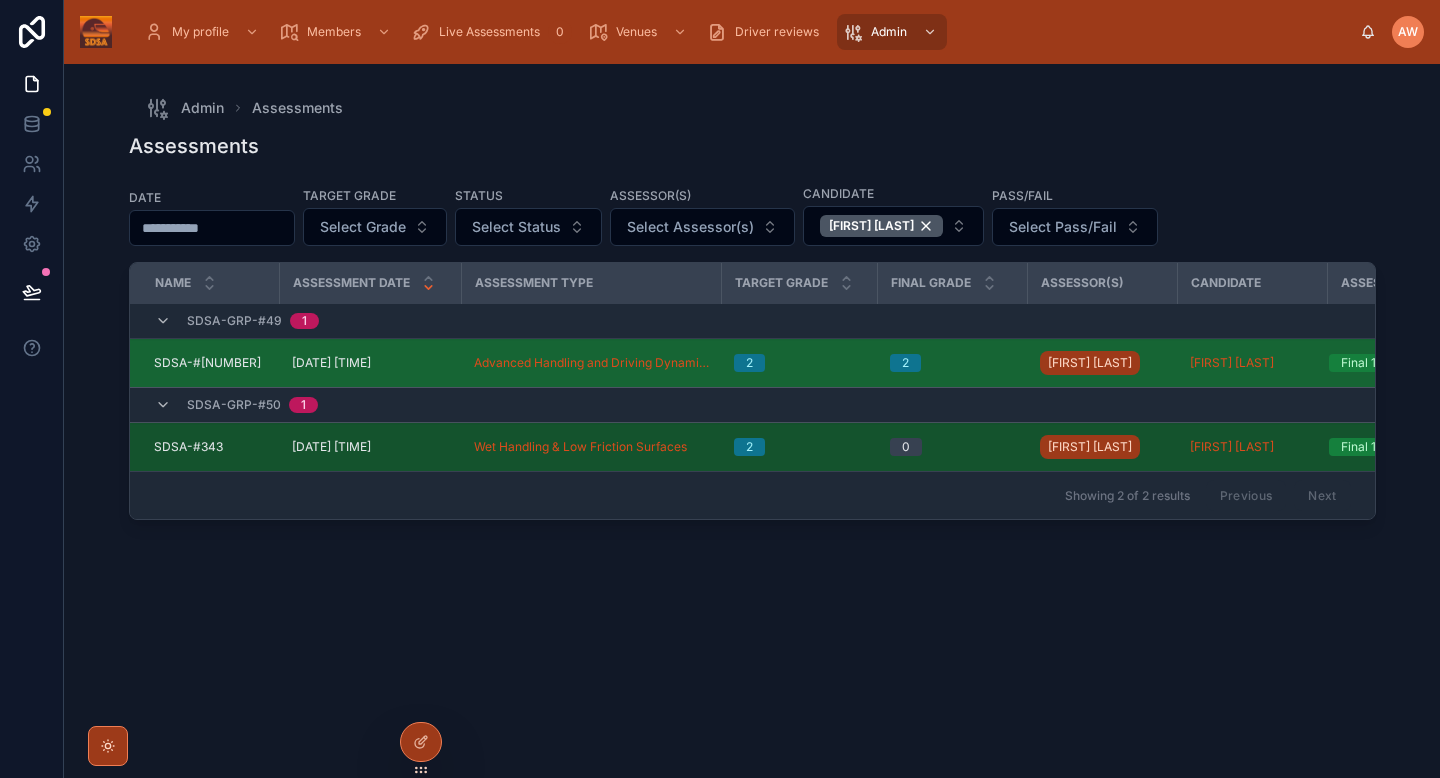 click on "2" at bounding box center (953, 363) 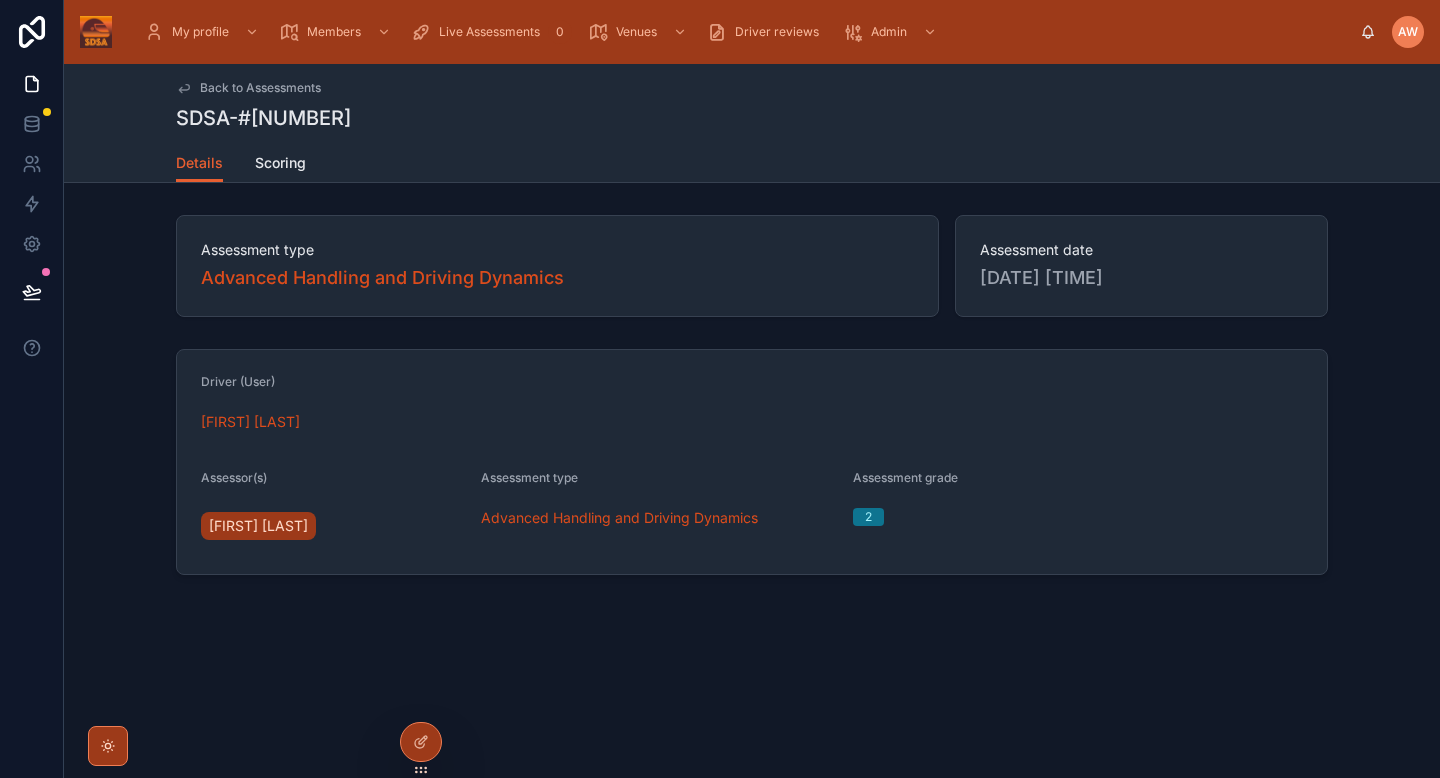 click on "Details Scoring" at bounding box center (752, 163) 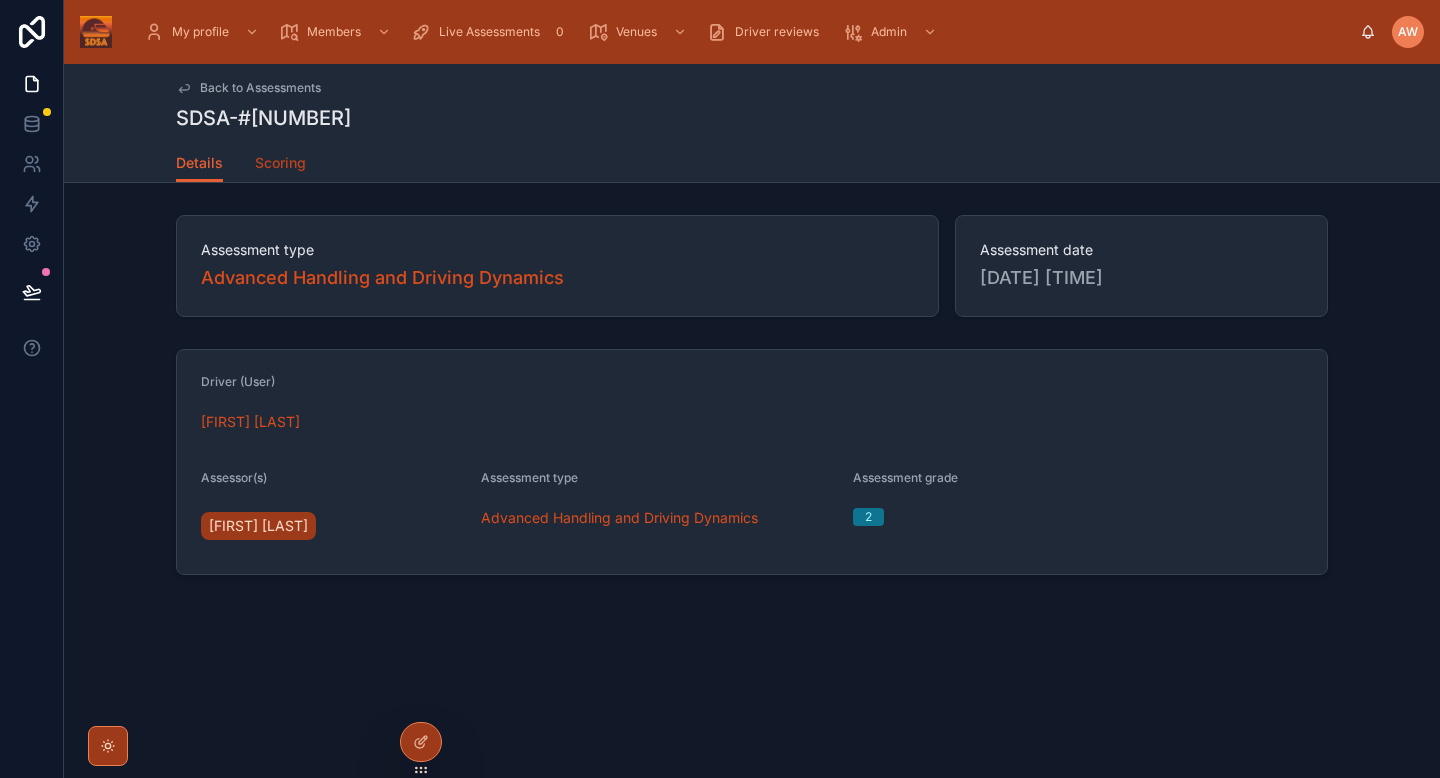 click on "Scoring" at bounding box center [280, 163] 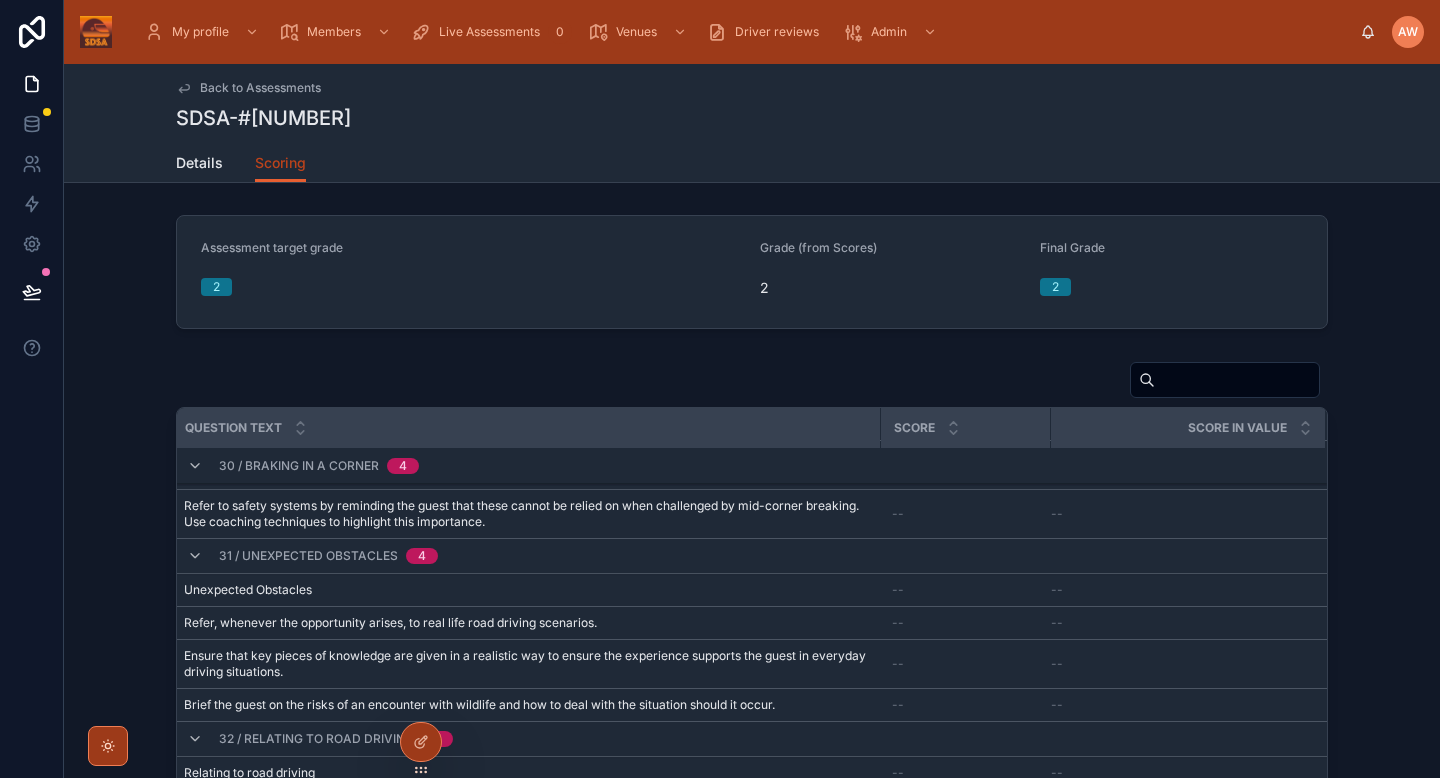 scroll, scrollTop: 7682, scrollLeft: 17, axis: both 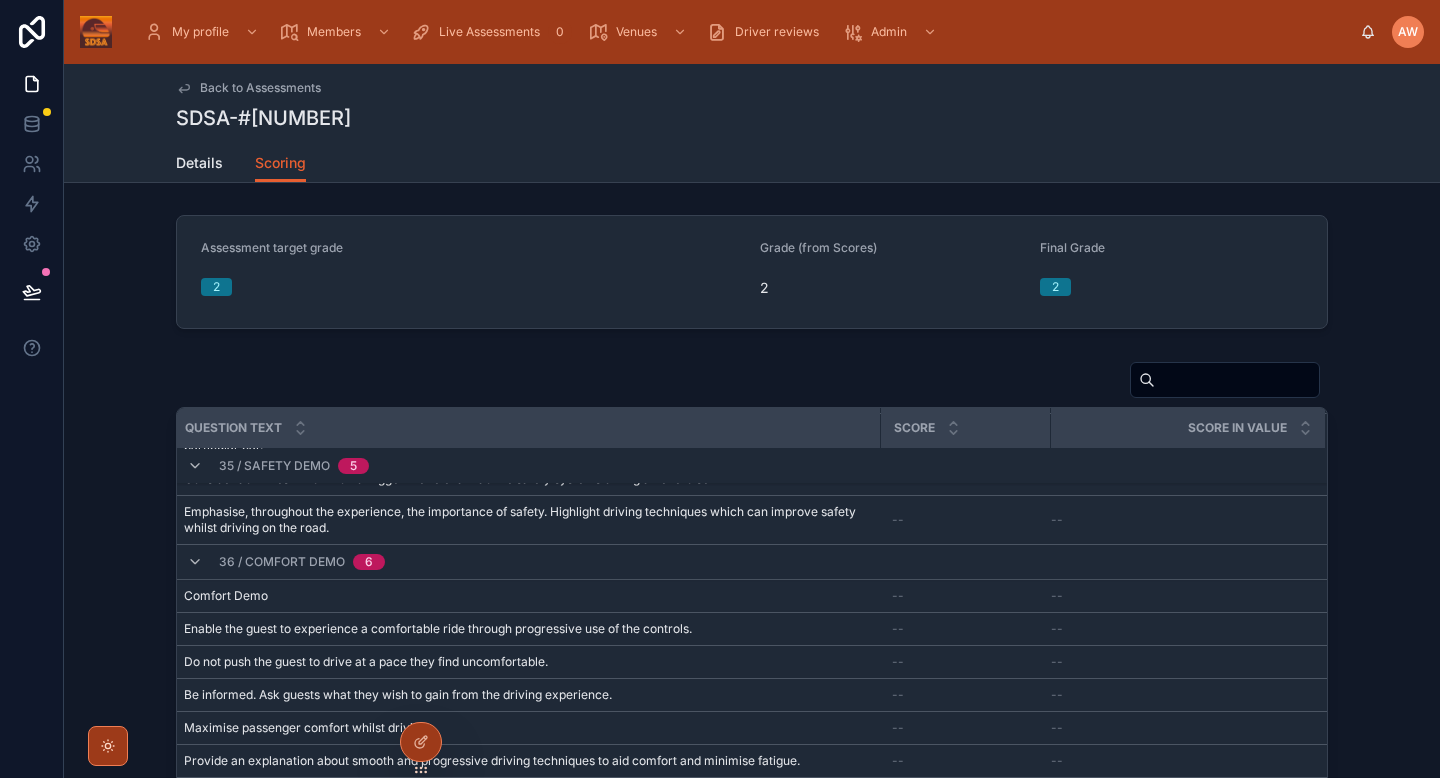 click on "Back to Assessments SDSA-#[NUMBER]" at bounding box center [752, 104] 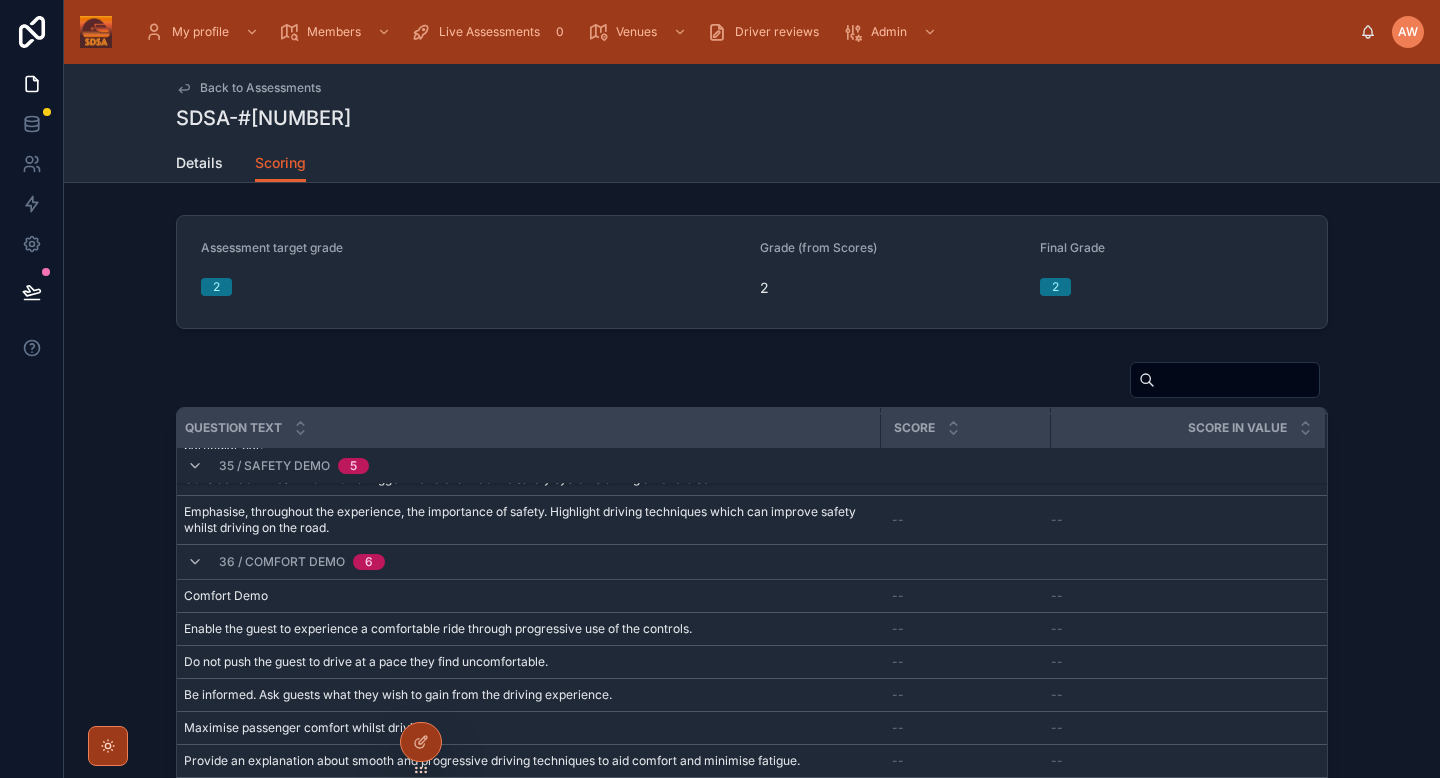 scroll, scrollTop: 358, scrollLeft: 0, axis: vertical 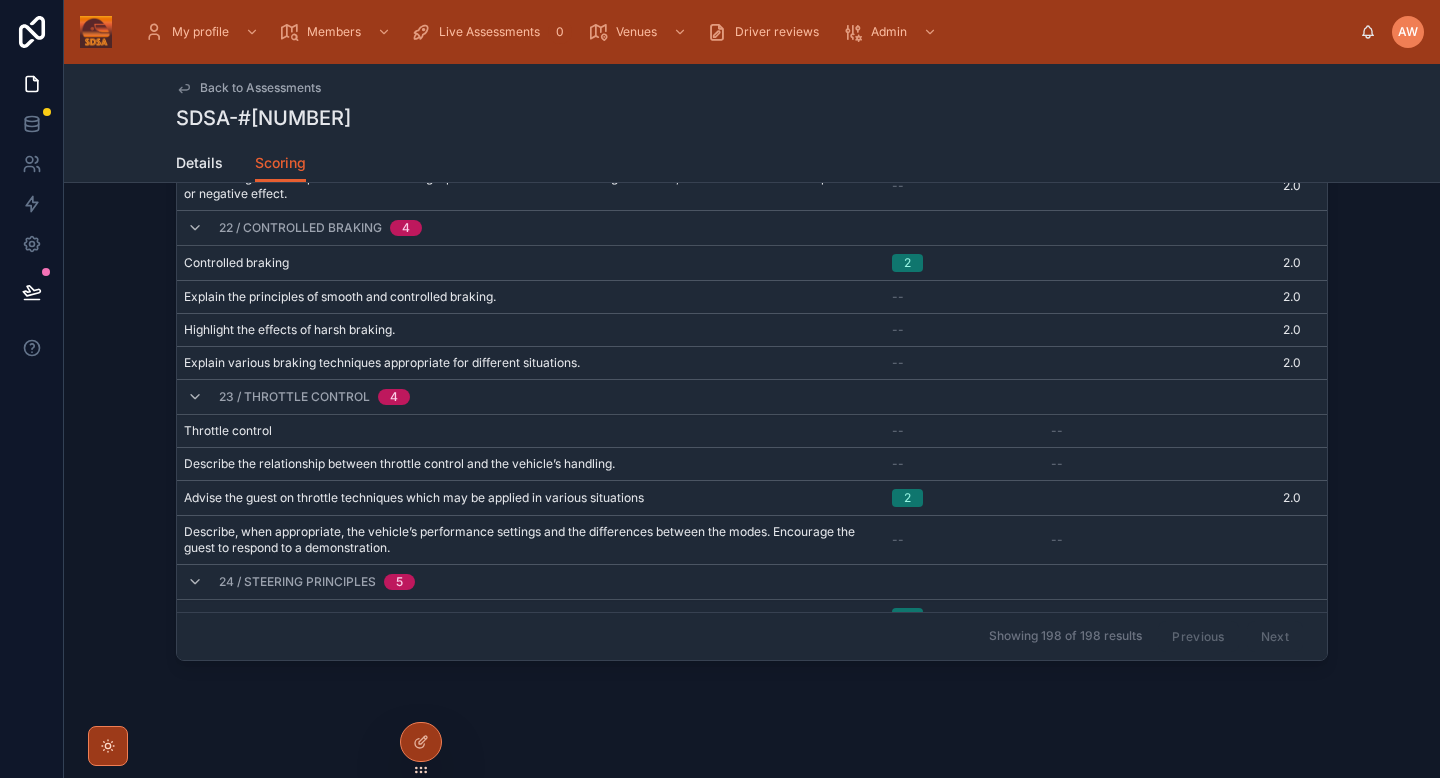 click on "Back to Assessments" at bounding box center (260, 88) 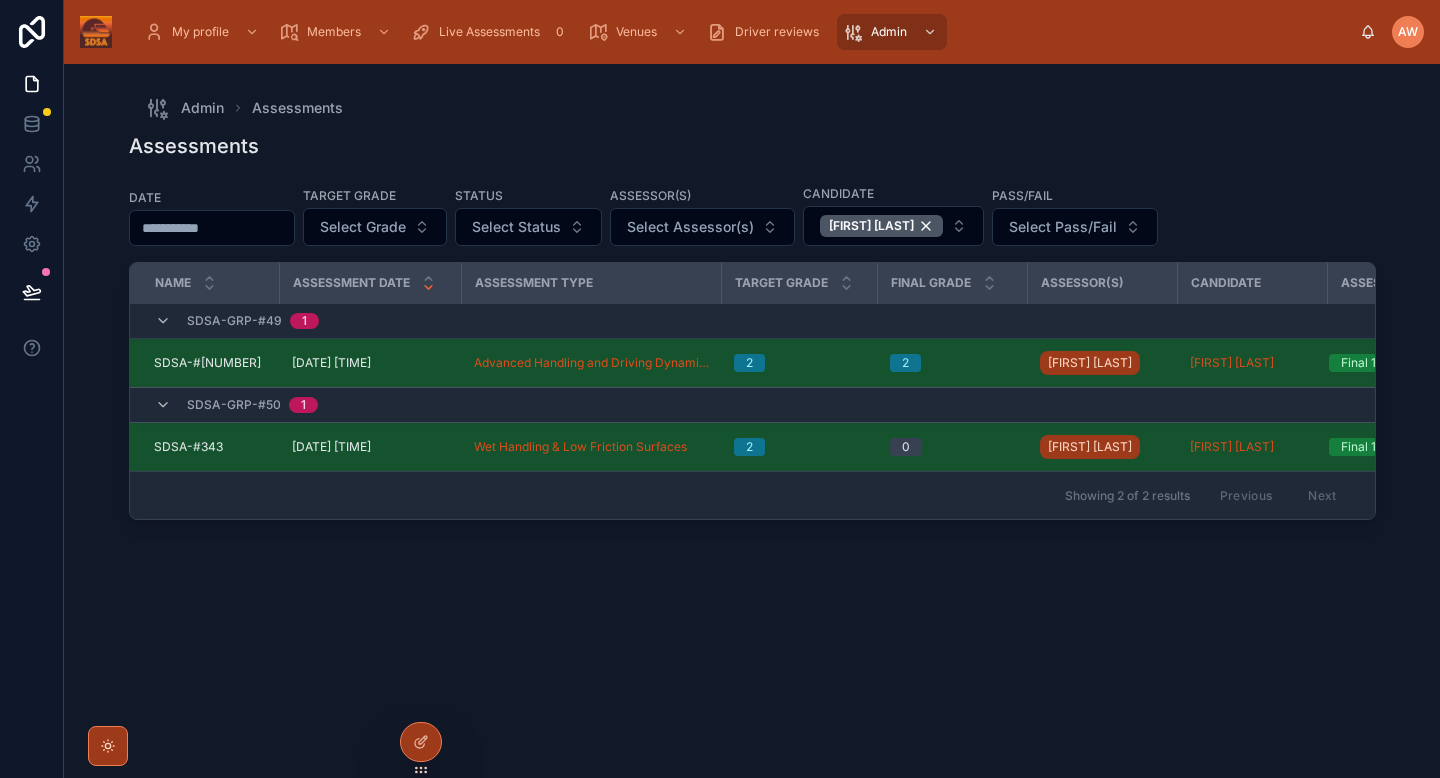 scroll, scrollTop: 0, scrollLeft: 0, axis: both 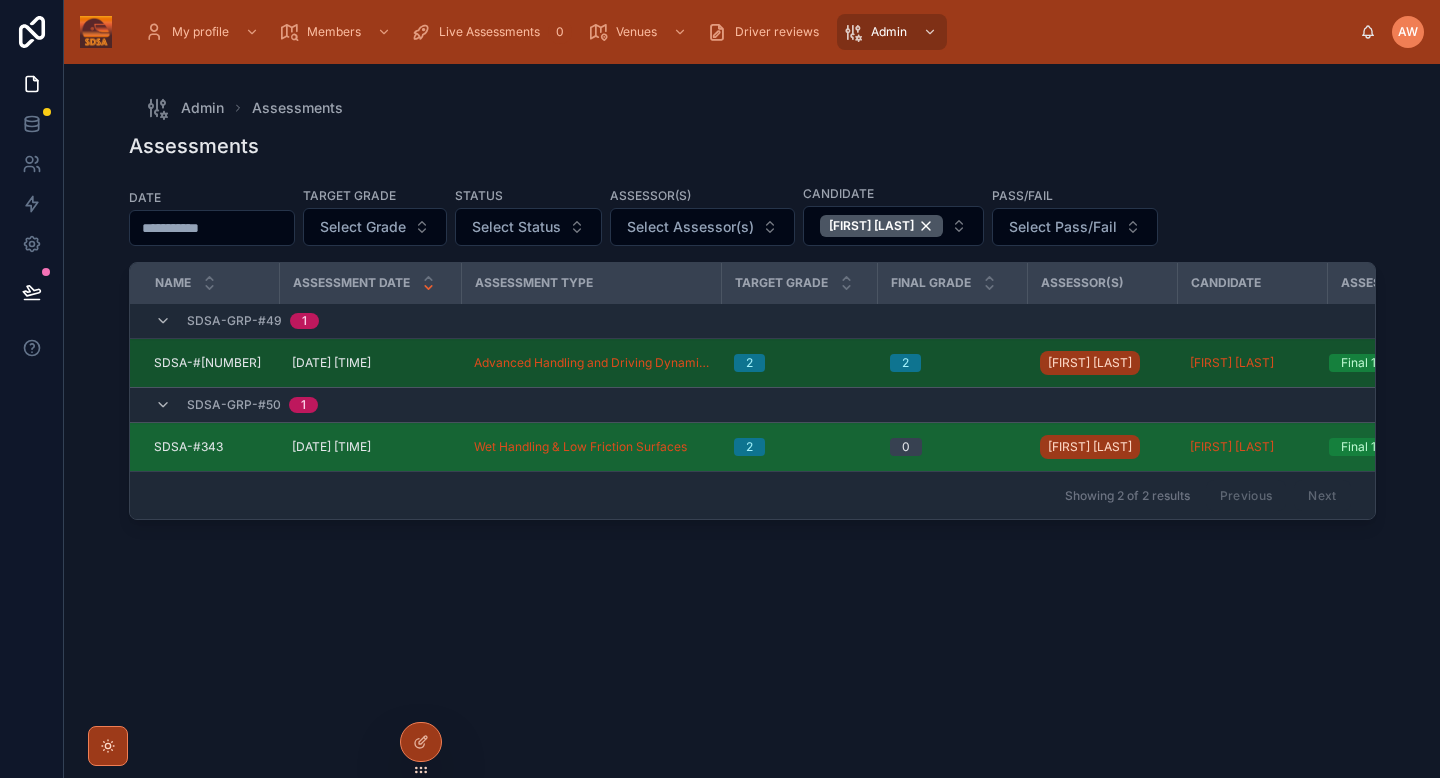 click on "0" at bounding box center (953, 447) 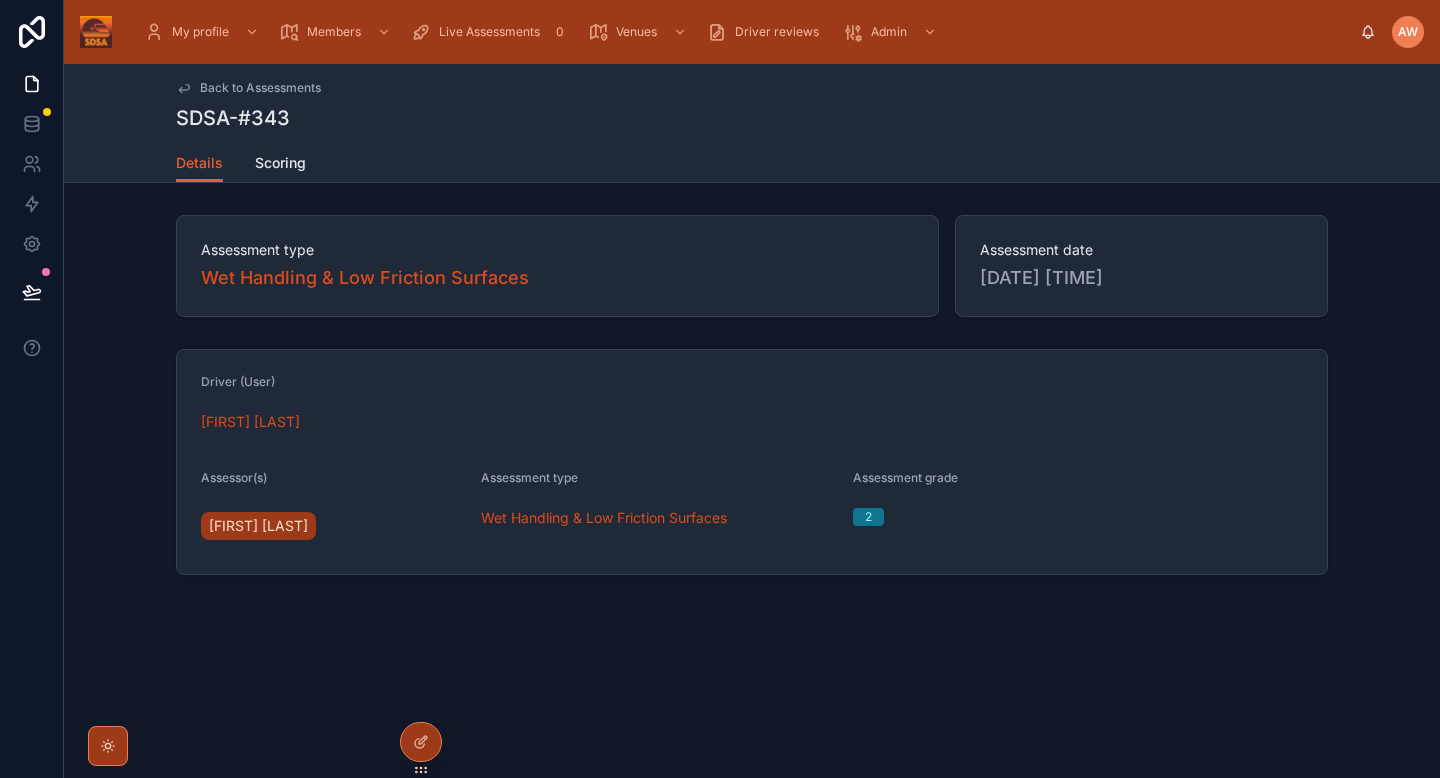 click on "Details Scoring" at bounding box center [752, 163] 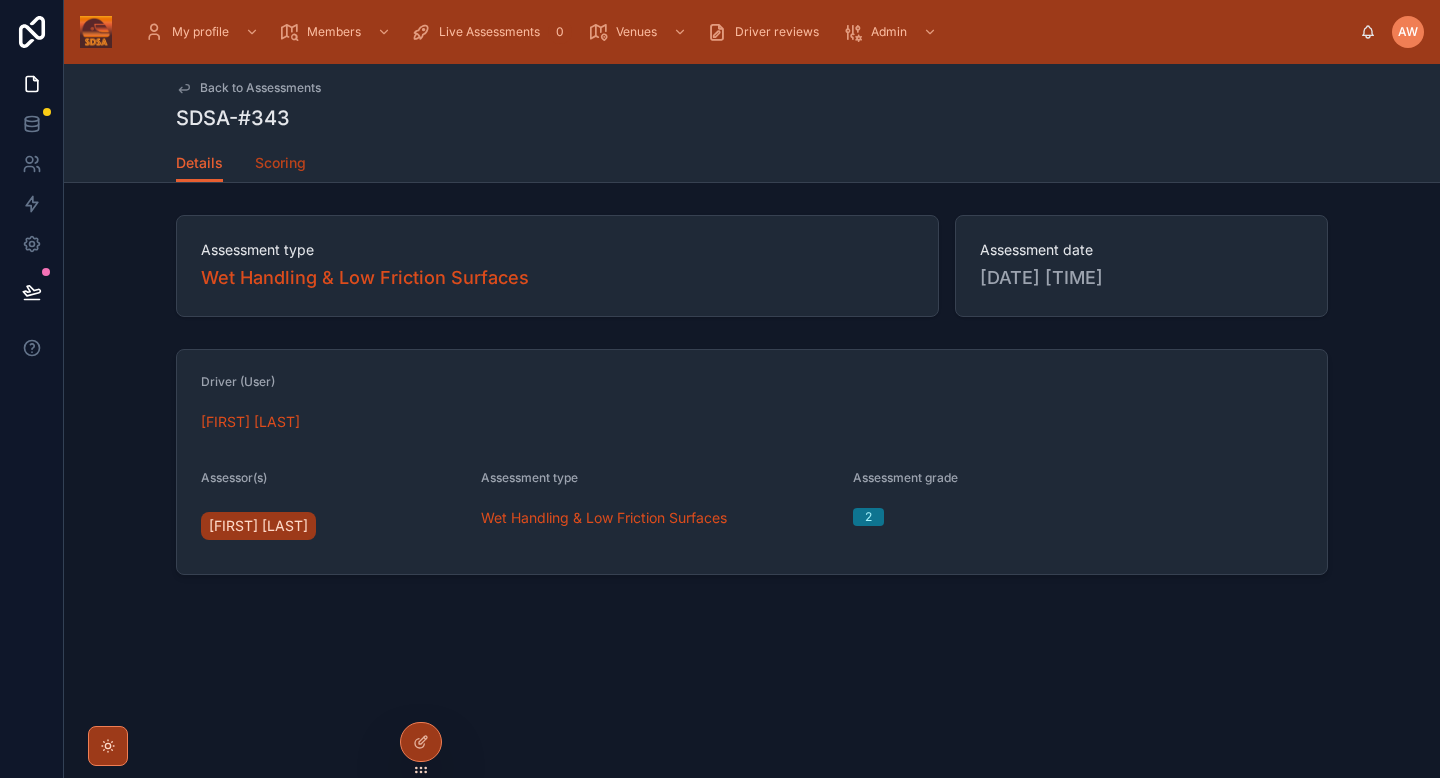click on "Scoring" at bounding box center (280, 163) 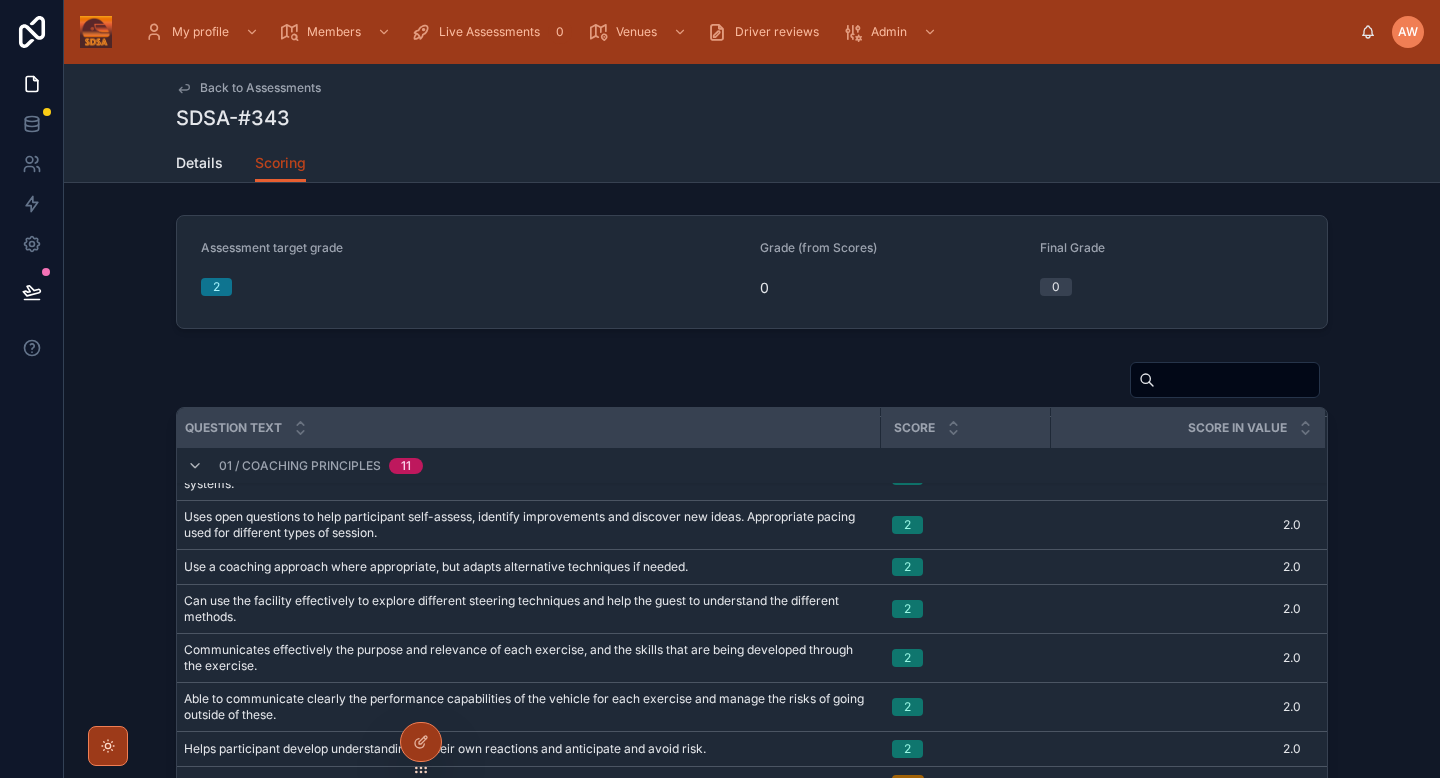 scroll, scrollTop: 0, scrollLeft: 17, axis: horizontal 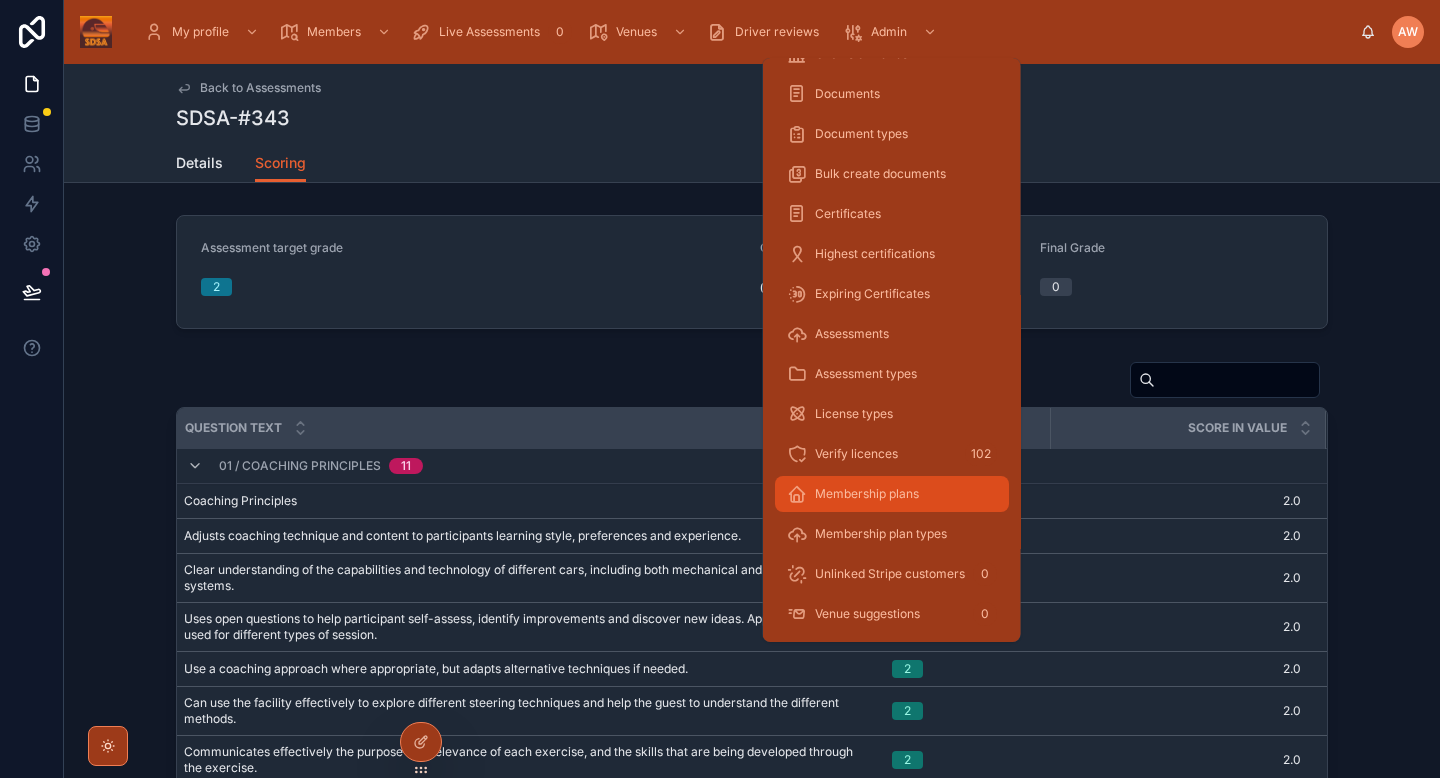 click on "Membership plans" at bounding box center (892, 494) 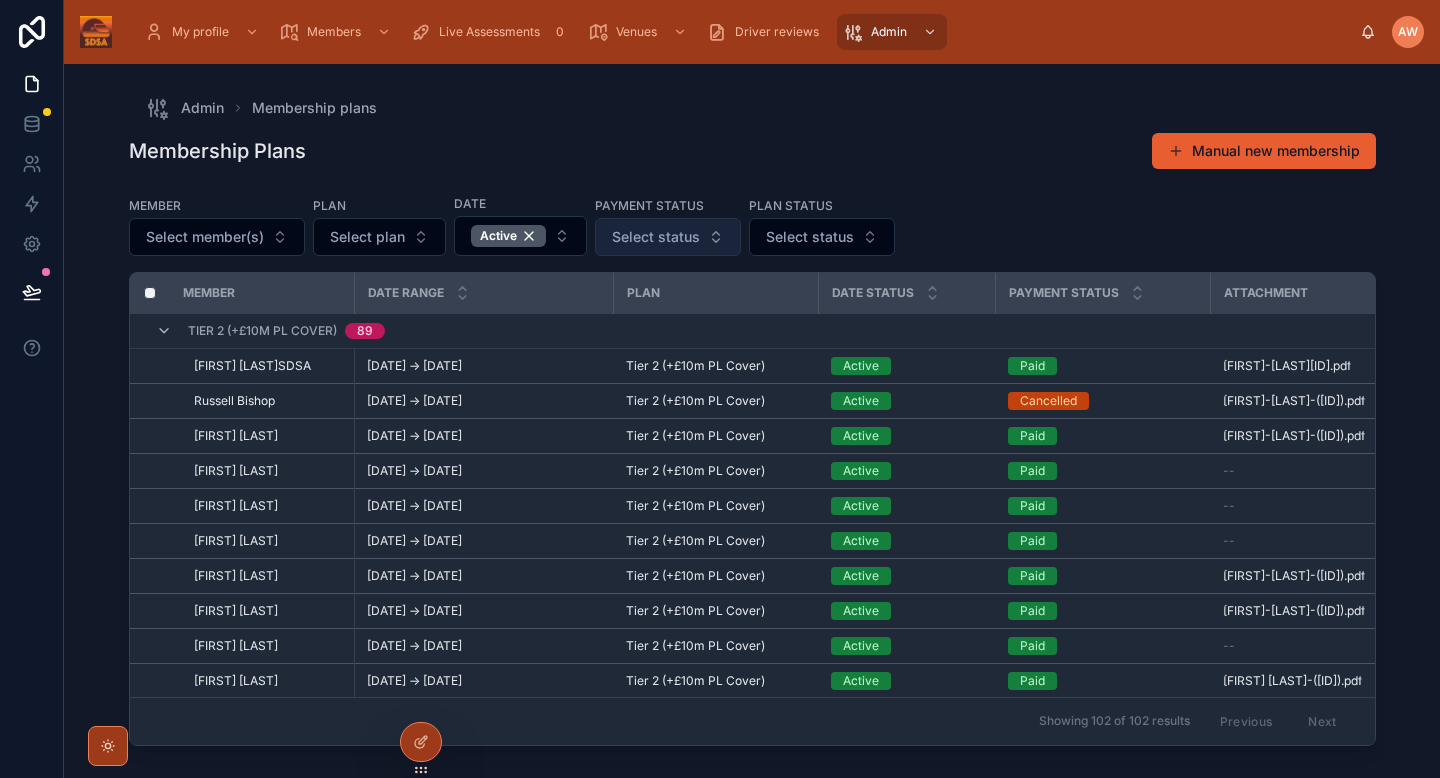 click on "Select status" at bounding box center [668, 237] 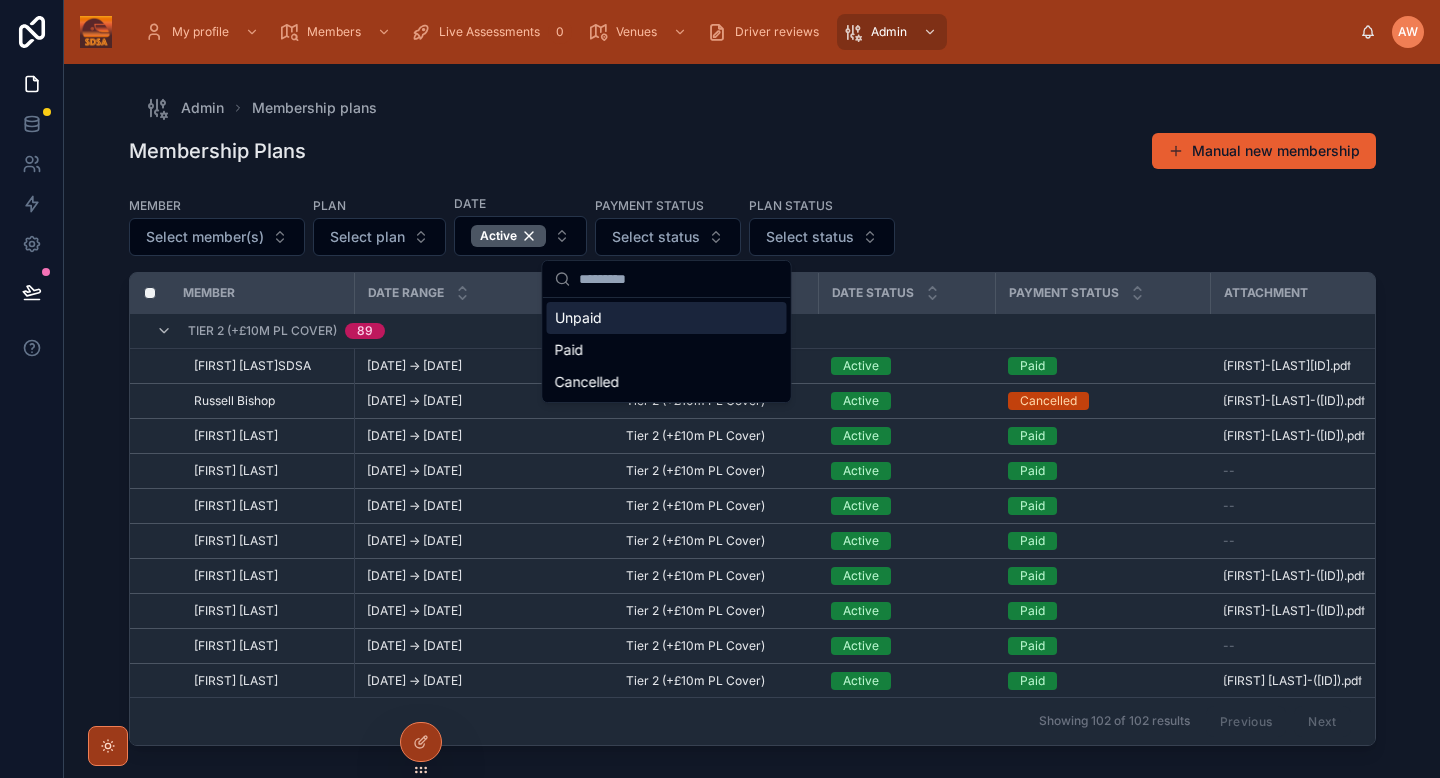 click on "Unpaid" at bounding box center (667, 318) 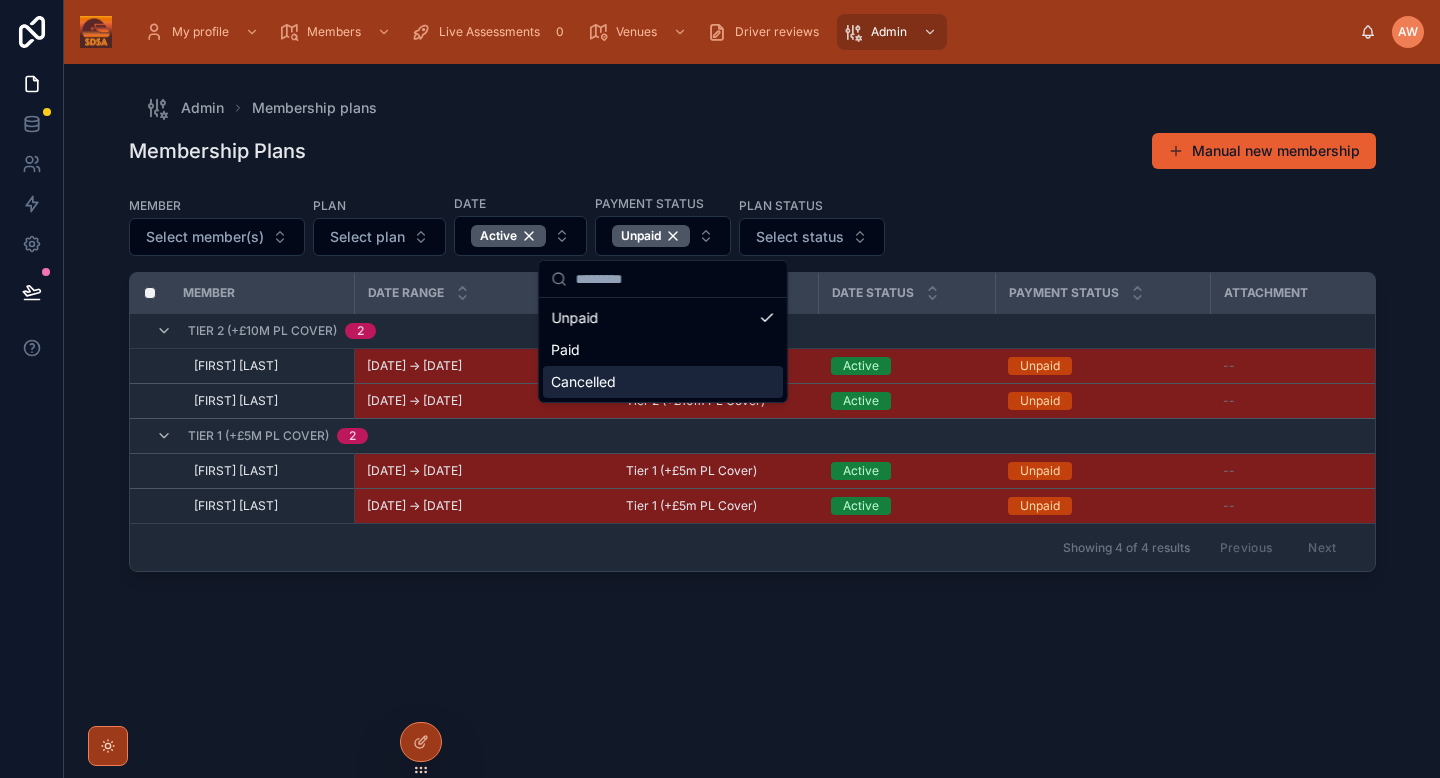 click on "Membership Plans Manual new membership Member Select member(s) Plan Select plan Date Active Payment status Unpaid Plan status Select status Member Date range Plan Date status Payment status Attachment Billing frequency Stripe Subscription ID Email address (from Member) Created date Tier 2 (+£10m PL Cover) 2 [FIRST] [LAST] [DATE] → [DATE] [DATE] → [DATE] Tier 2 (+£10m PL Cover) Active Unpaid -- Annually -- [EMAIL] [EMAIL] [DATE] [TIME] [DATE] [TIME] [FIRST] [LAST] [DATE] → [DATE] [DATE] → [DATE] Tier 2 (+£10m PL Cover) Active Unpaid -- Annually -- [EMAIL] [EMAIL] [DATE] [TIME] [DATE] [TIME] Tier 1 (+£5m PL Cover) 2 [FIRST] [LAST] [DATE] → [DATE] [DATE] → [DATE] Tier 1 (+£5m PL Cover) Active Unpaid -- Annually -- [EMAIL] [EMAIL] [DATE] [TIME] [DATE] [TIME] [FIRST] [LAST] [DATE] → [DATE] --" at bounding box center [752, 437] 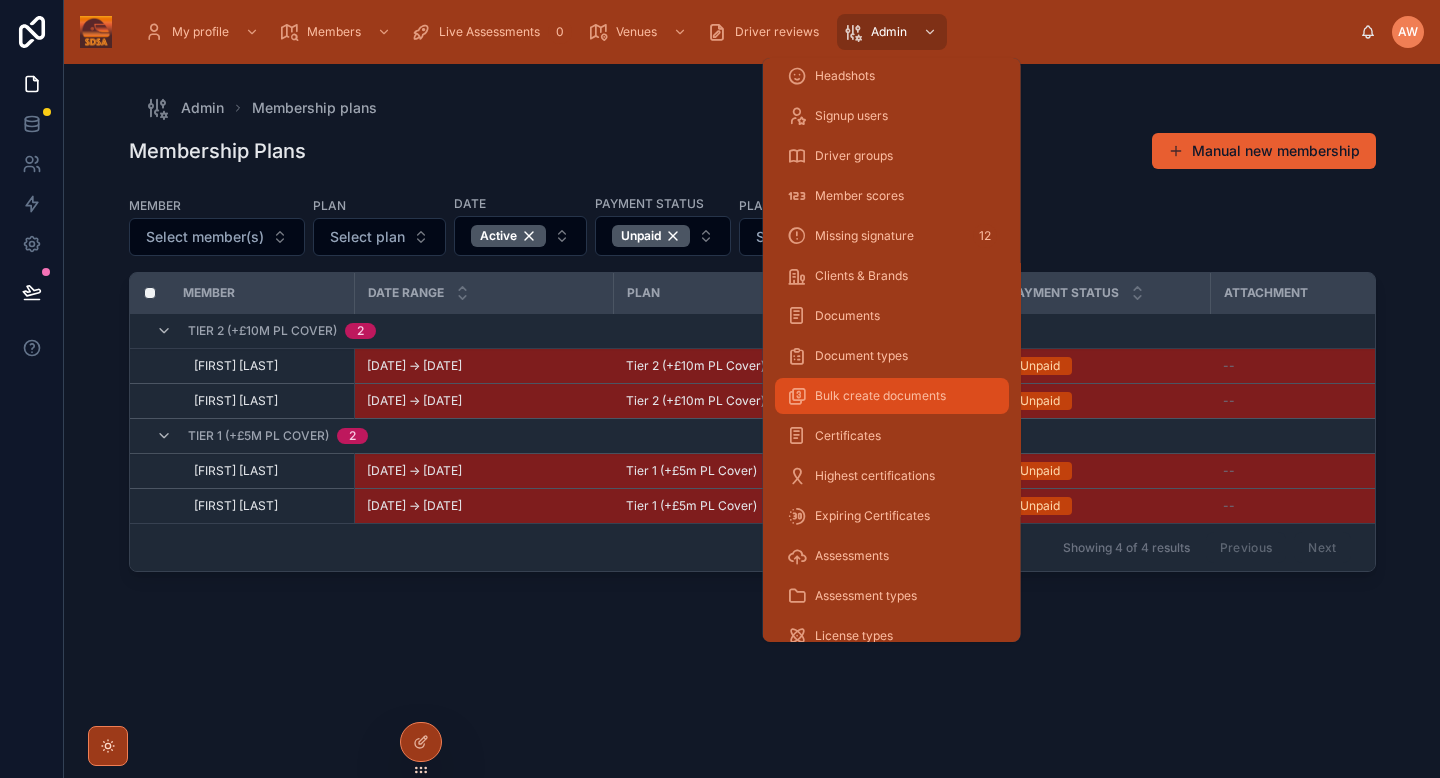 scroll, scrollTop: 54, scrollLeft: 0, axis: vertical 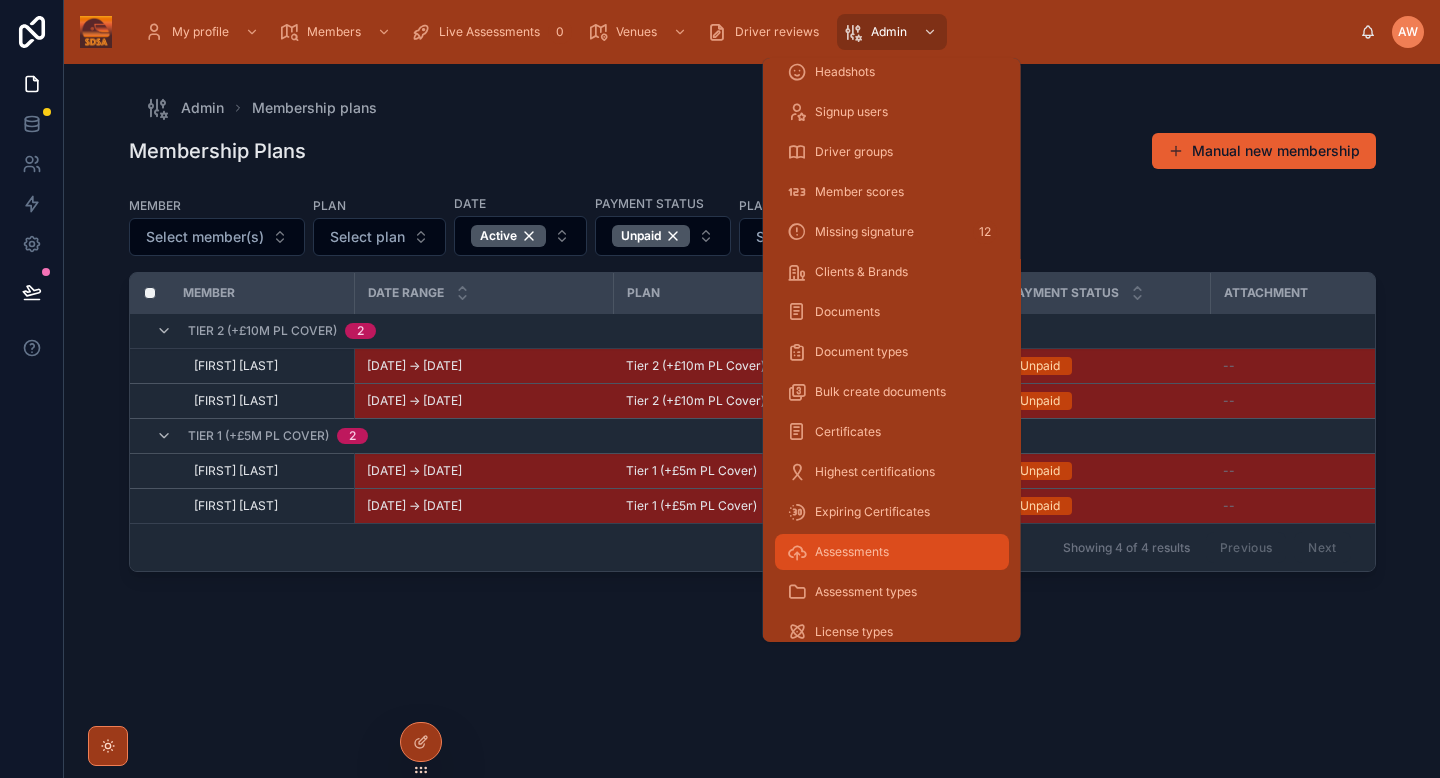 click on "Assessments" at bounding box center [892, 552] 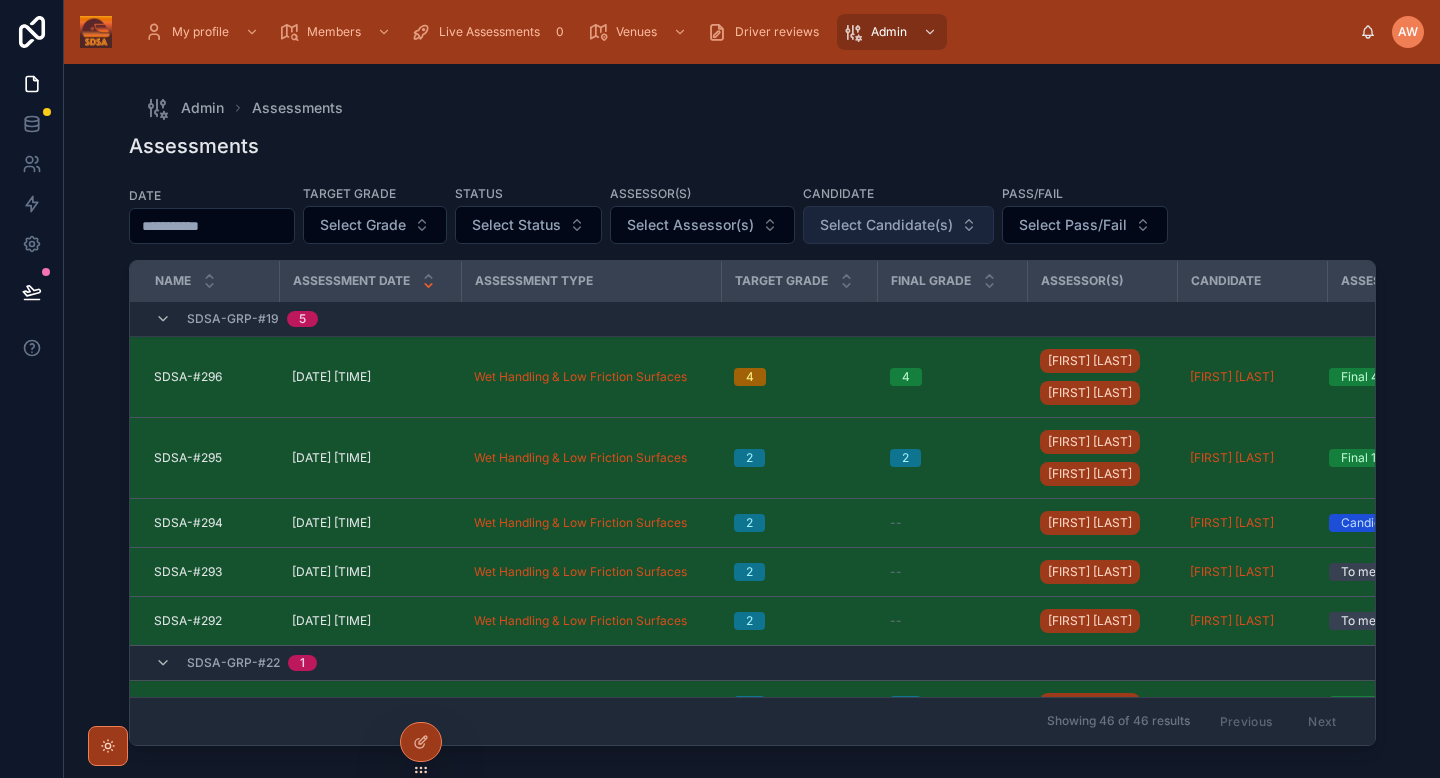 click on "Select Candidate(s)" at bounding box center [898, 225] 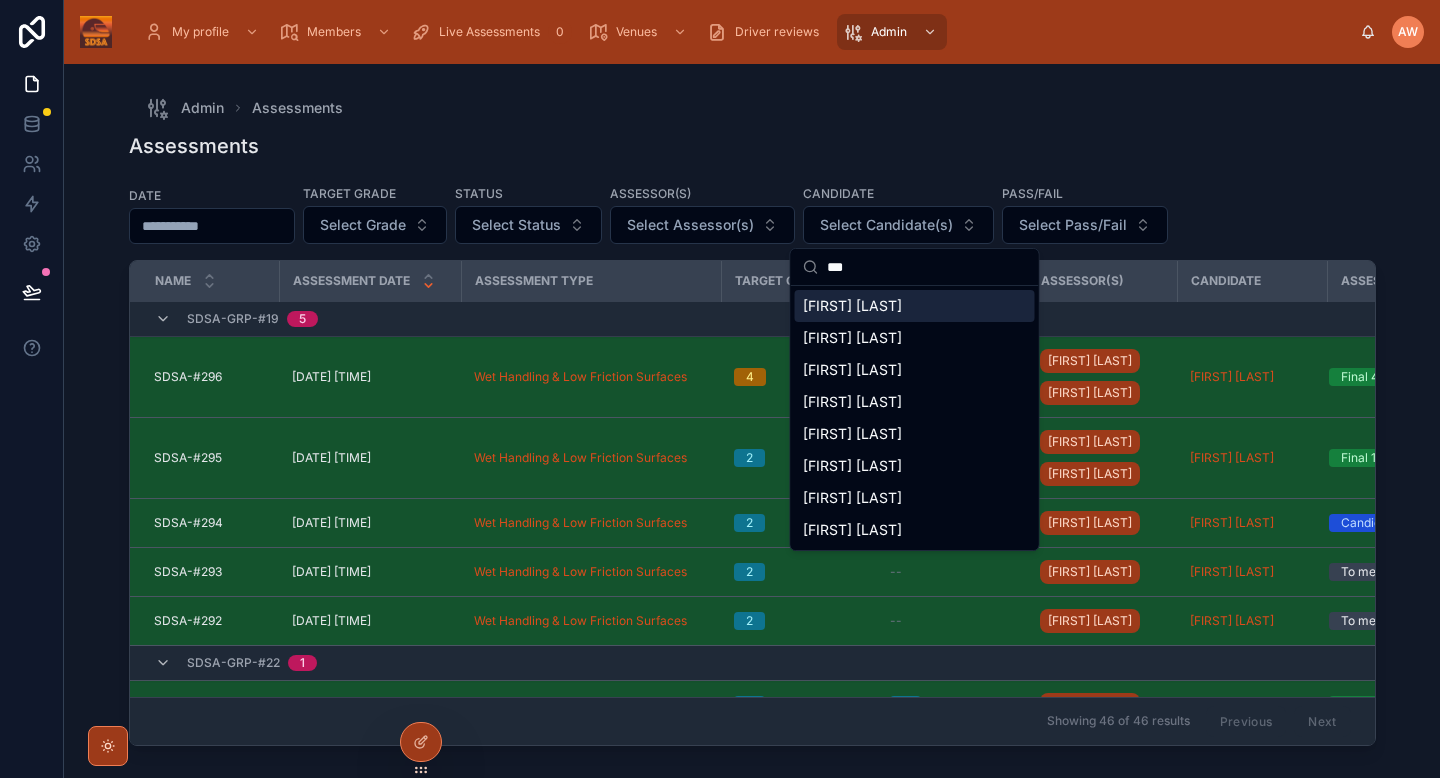 type on "***" 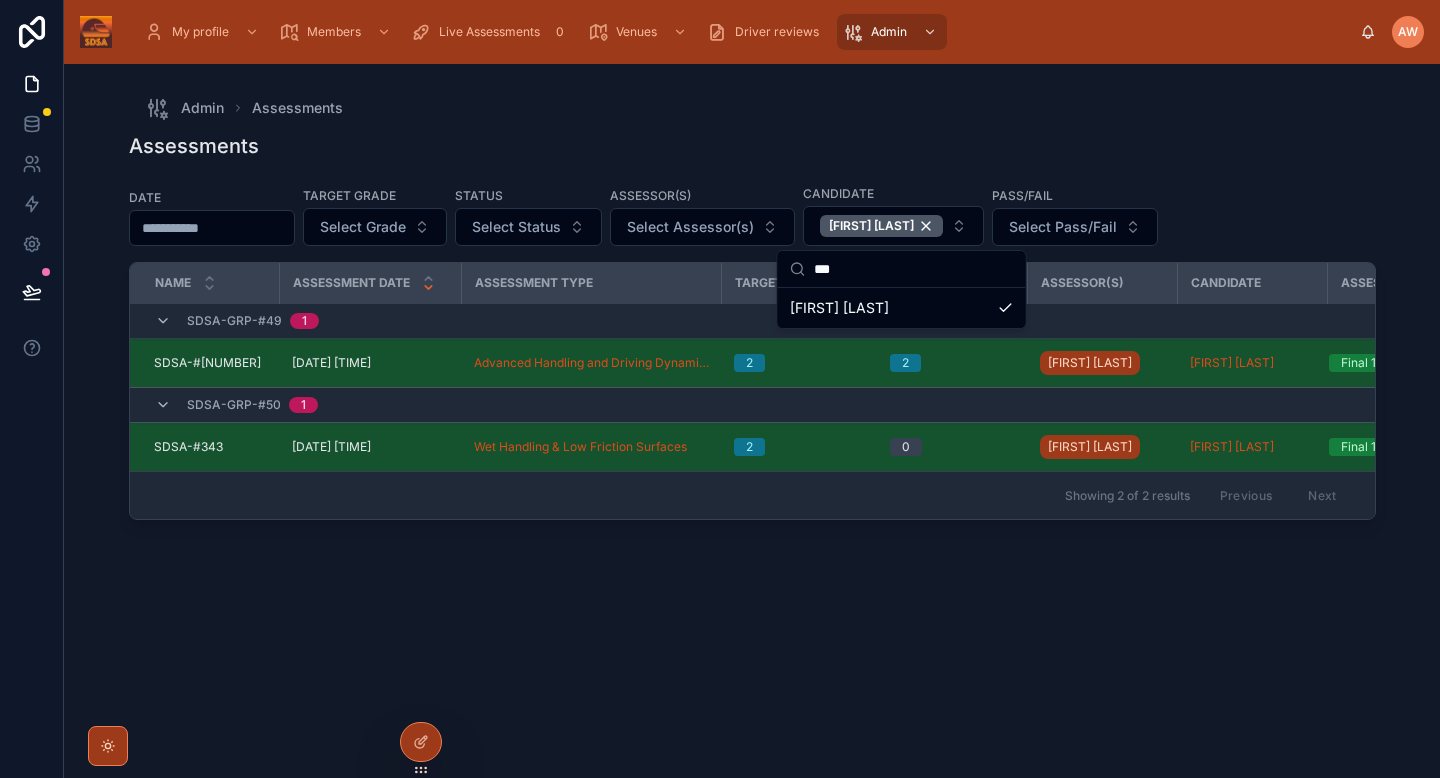 click on "Assessments Date Target grade Select Grade Status Select Status Assessor(s) Select Assessor(s) Candidate [FIRST] [LAST] Pass/Fail Select Pass/Fail Name Assessment date Assessment type Target grade Final Grade Assessor(s) Candidate Assessment style [ID] [ID] [DATE] [TIME] [DATE] [TIME] Advanced Handling and Driving Dynamics 2 2 [FIRST] [LAST] [FIRST] [LAST] Final 123 [ID] 1 [ID] [ID] [DATE] [TIME] [DATE] [TIME] Wet Handling \u0026 Low Friction Surfaces 2 0 [FIRST] [LAST] [FIRST] [LAST] Final 123 Showing 2 of 2 results Previous Next" at bounding box center [752, 437] 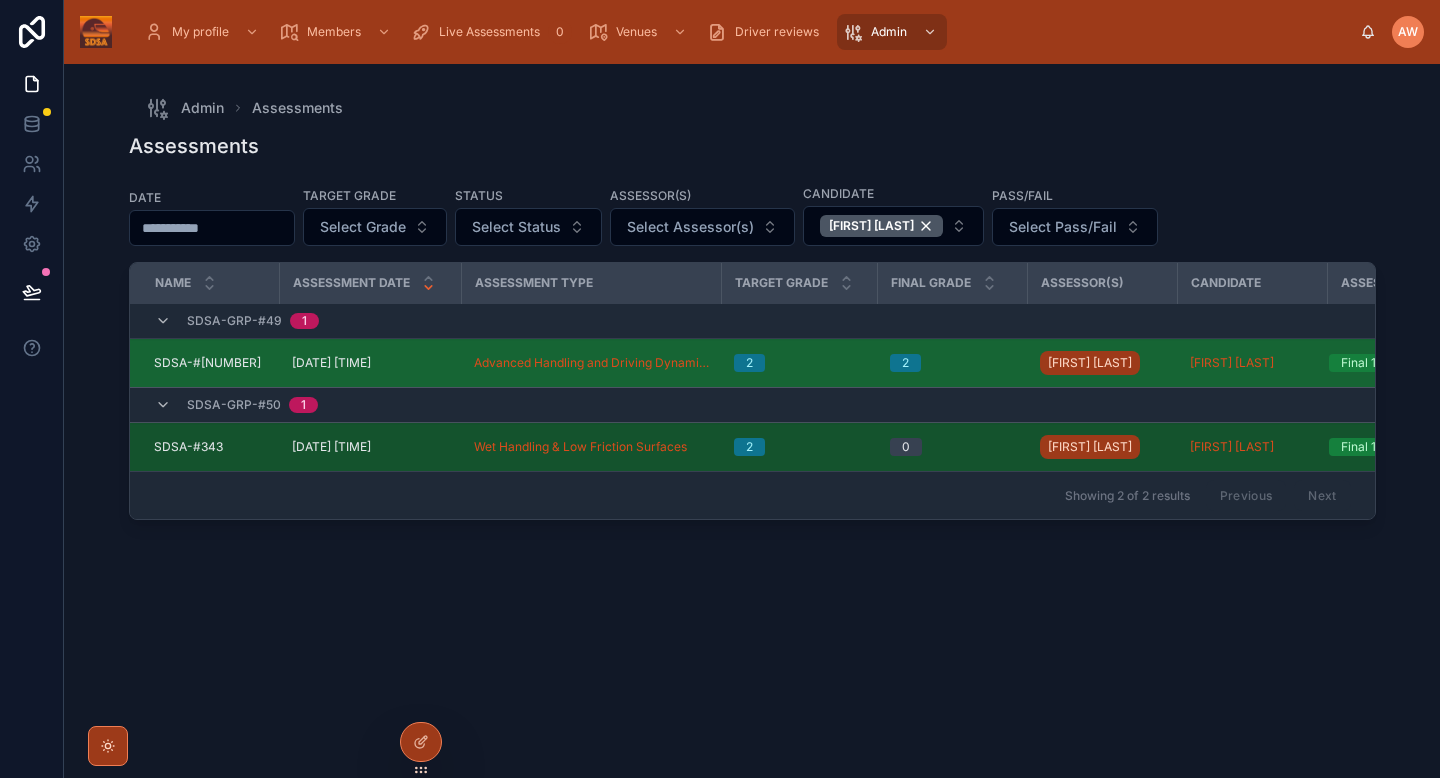 click on "2" at bounding box center (953, 363) 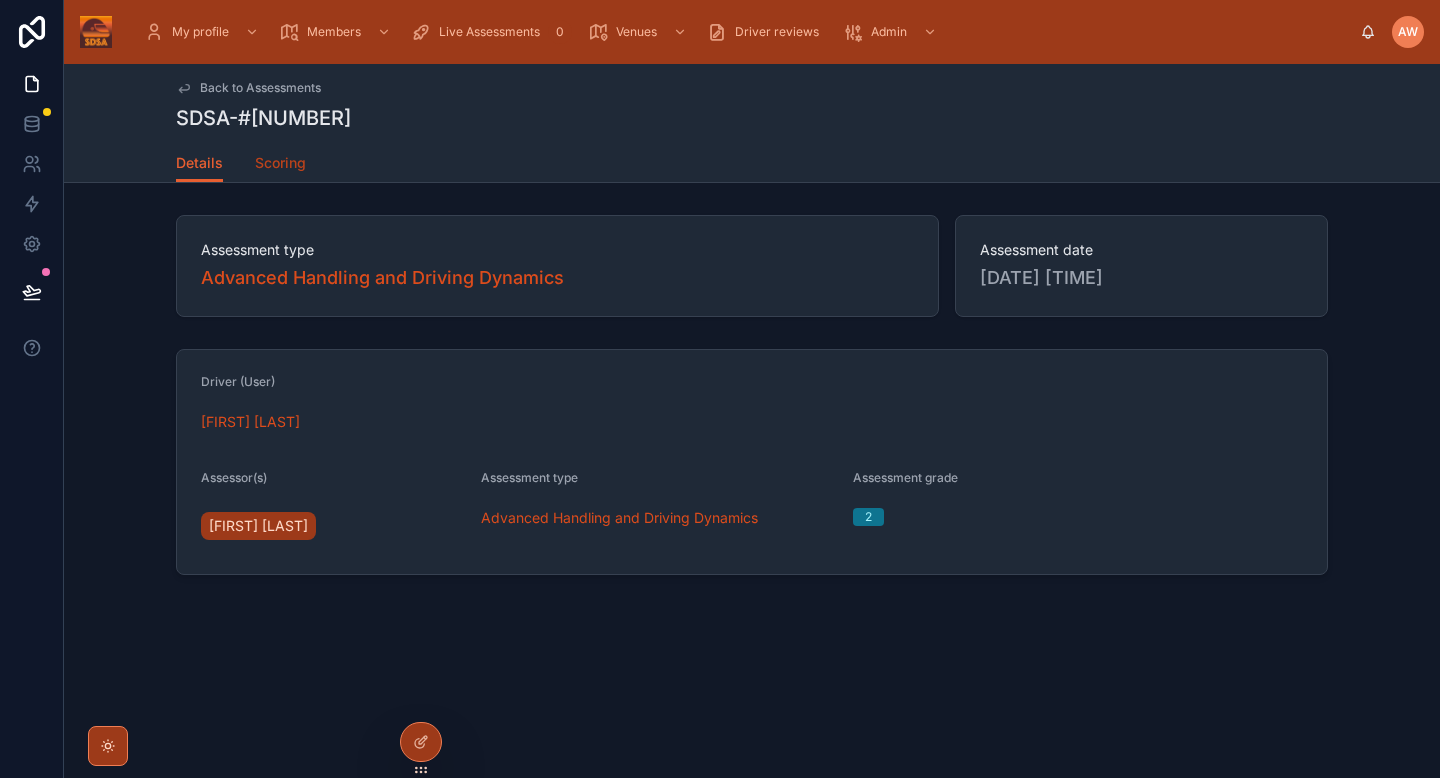 click on "Scoring" at bounding box center (280, 163) 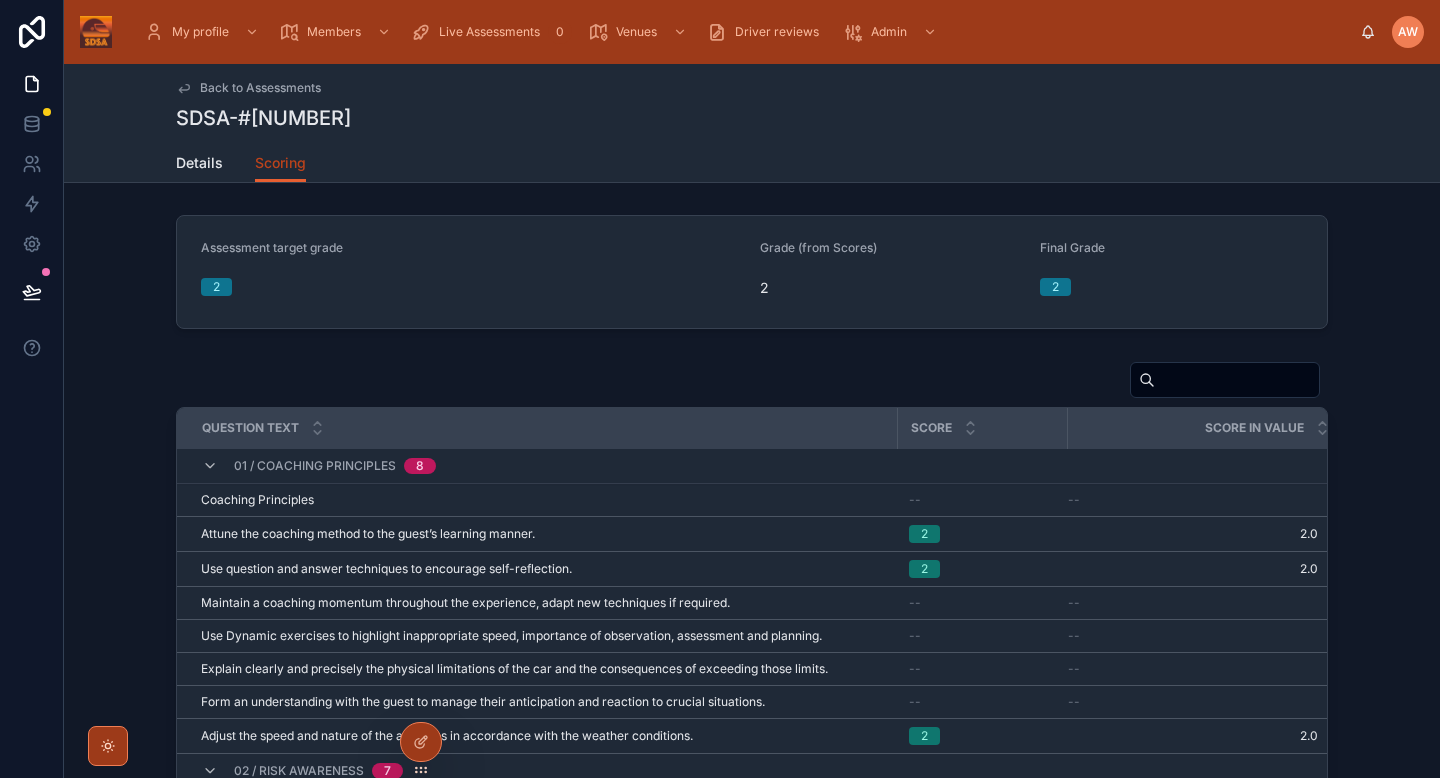 scroll, scrollTop: 358, scrollLeft: 0, axis: vertical 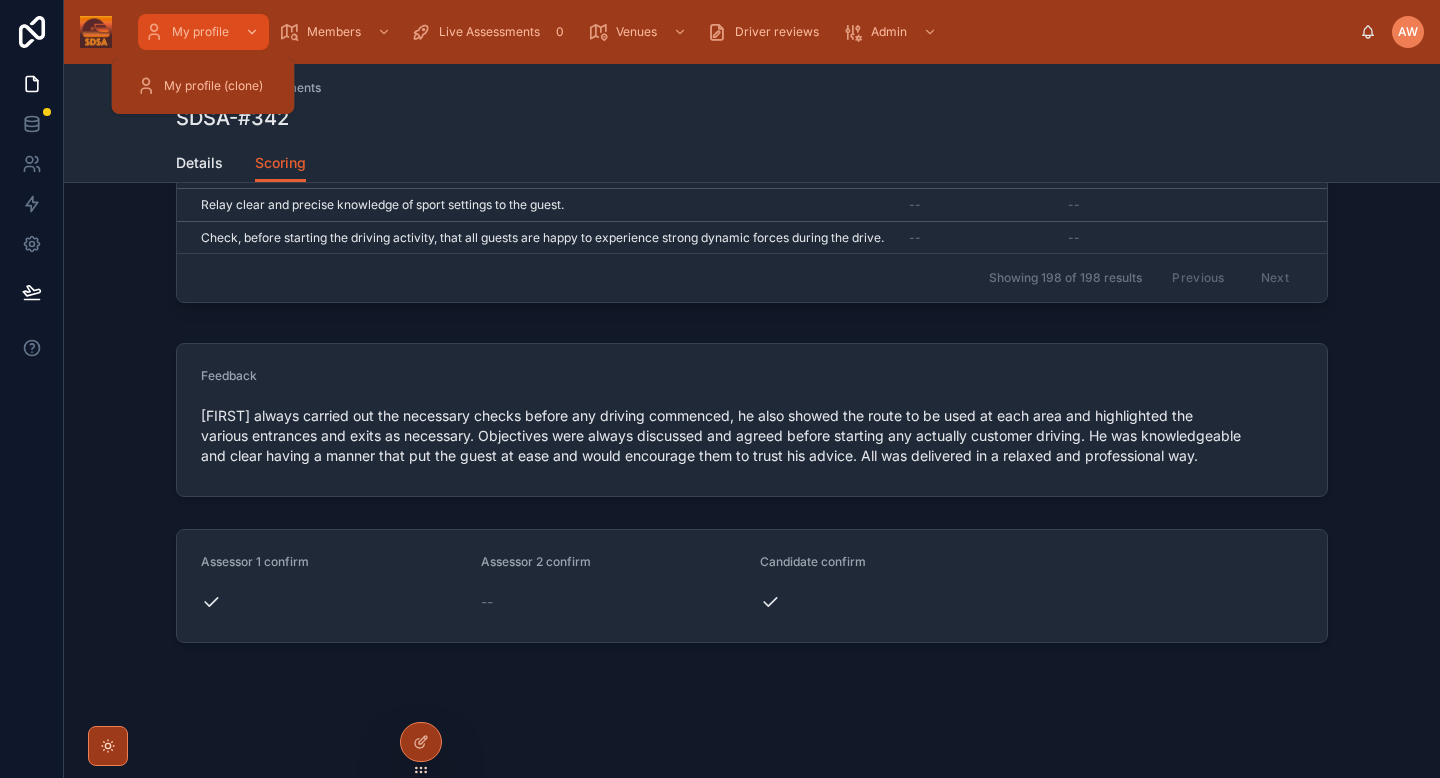 click on "My profile" at bounding box center (200, 32) 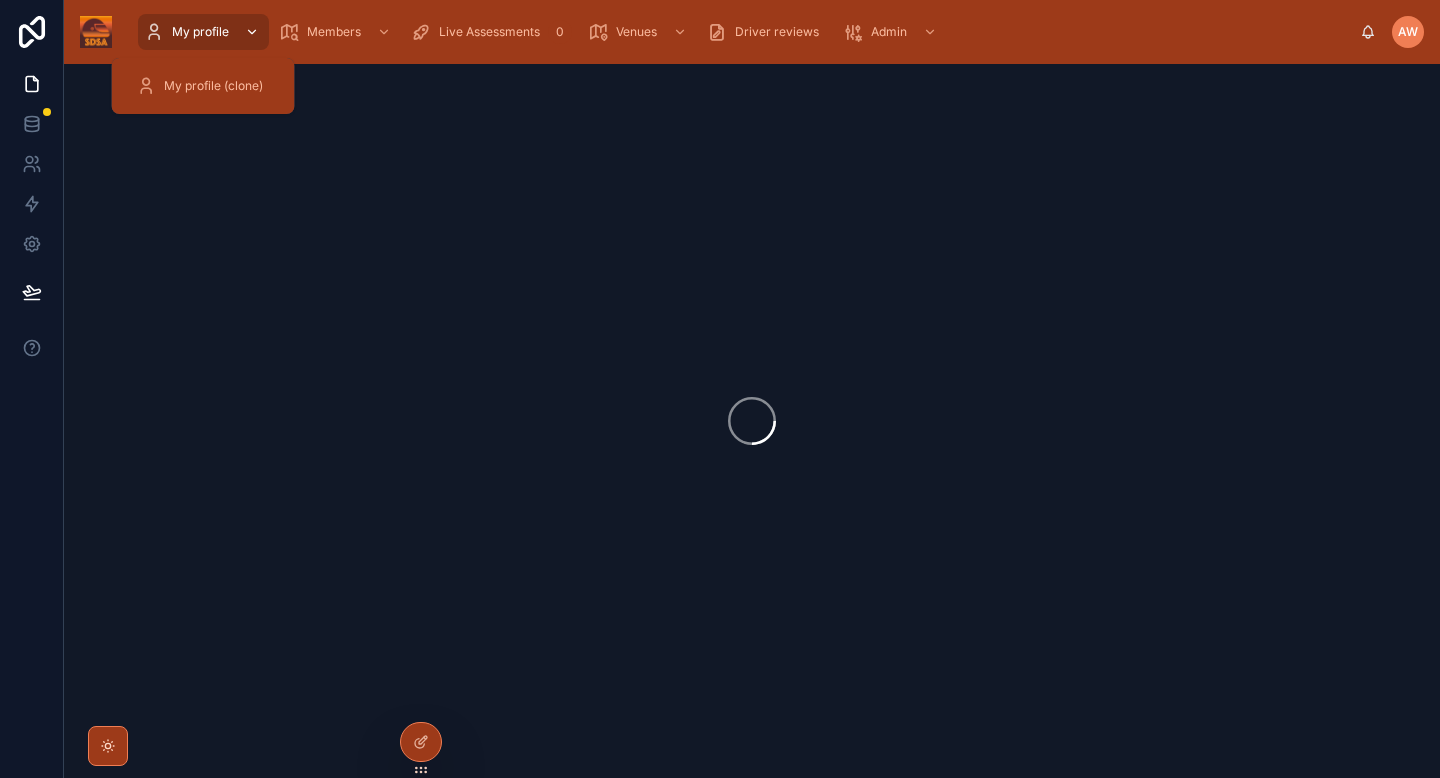 scroll, scrollTop: 0, scrollLeft: 0, axis: both 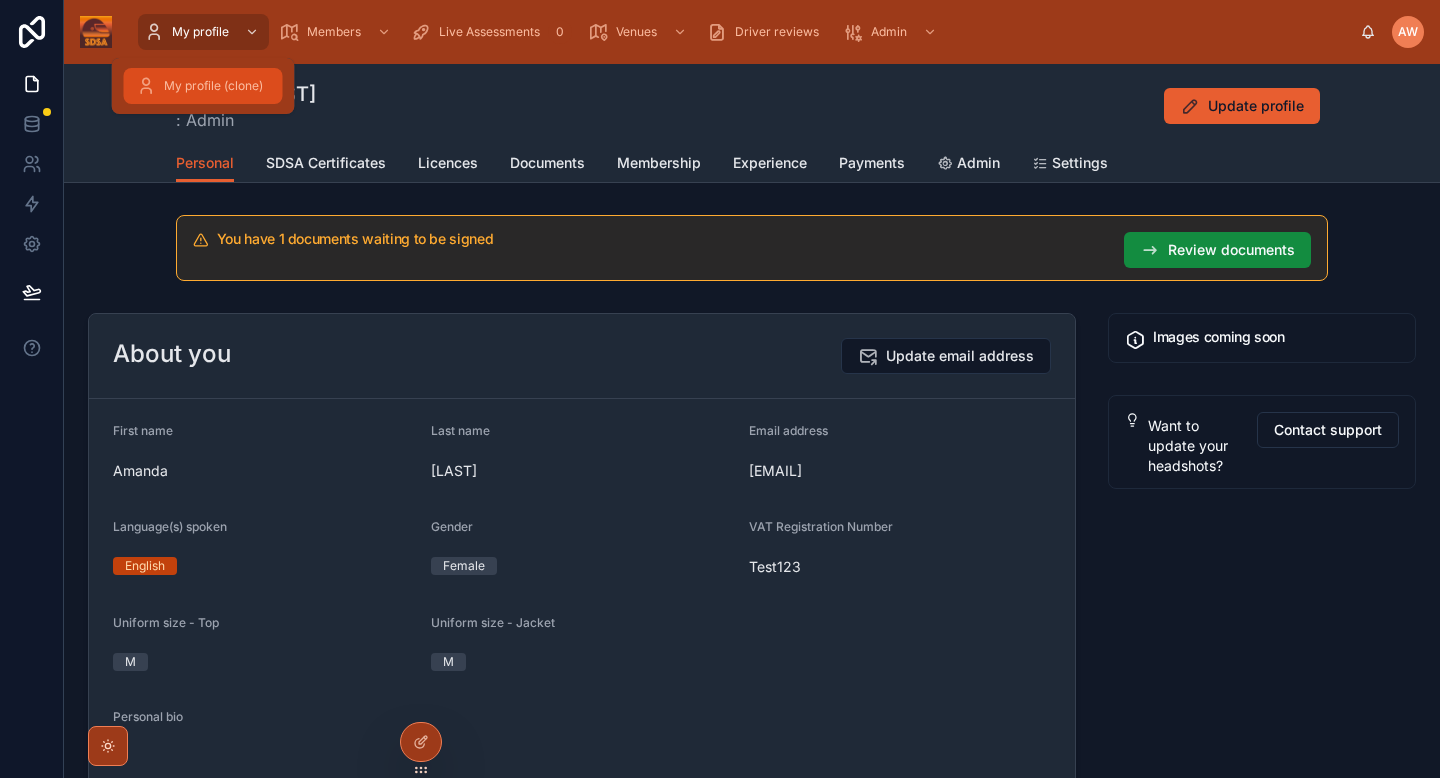 click on "My profile (clone)" at bounding box center (213, 86) 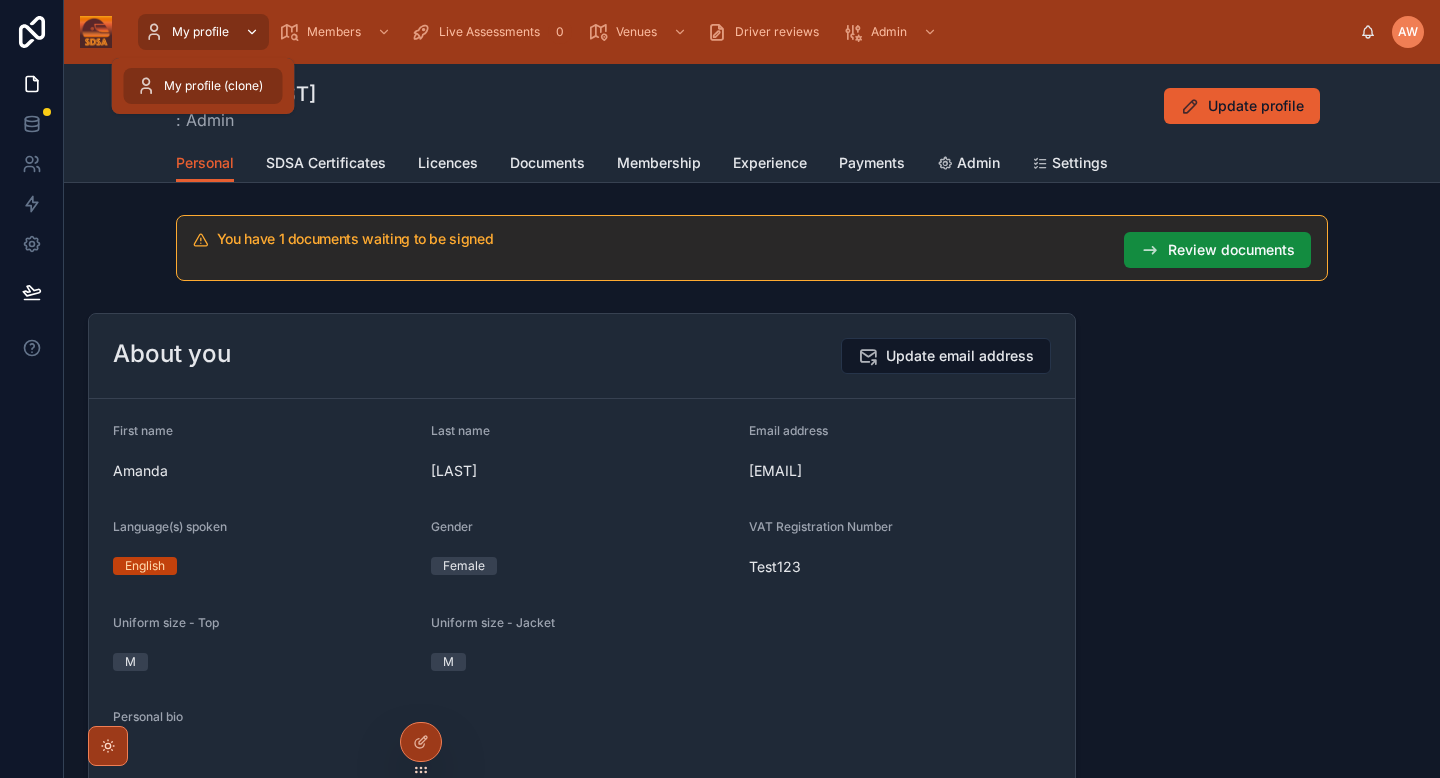 click on "My profile" at bounding box center (200, 32) 